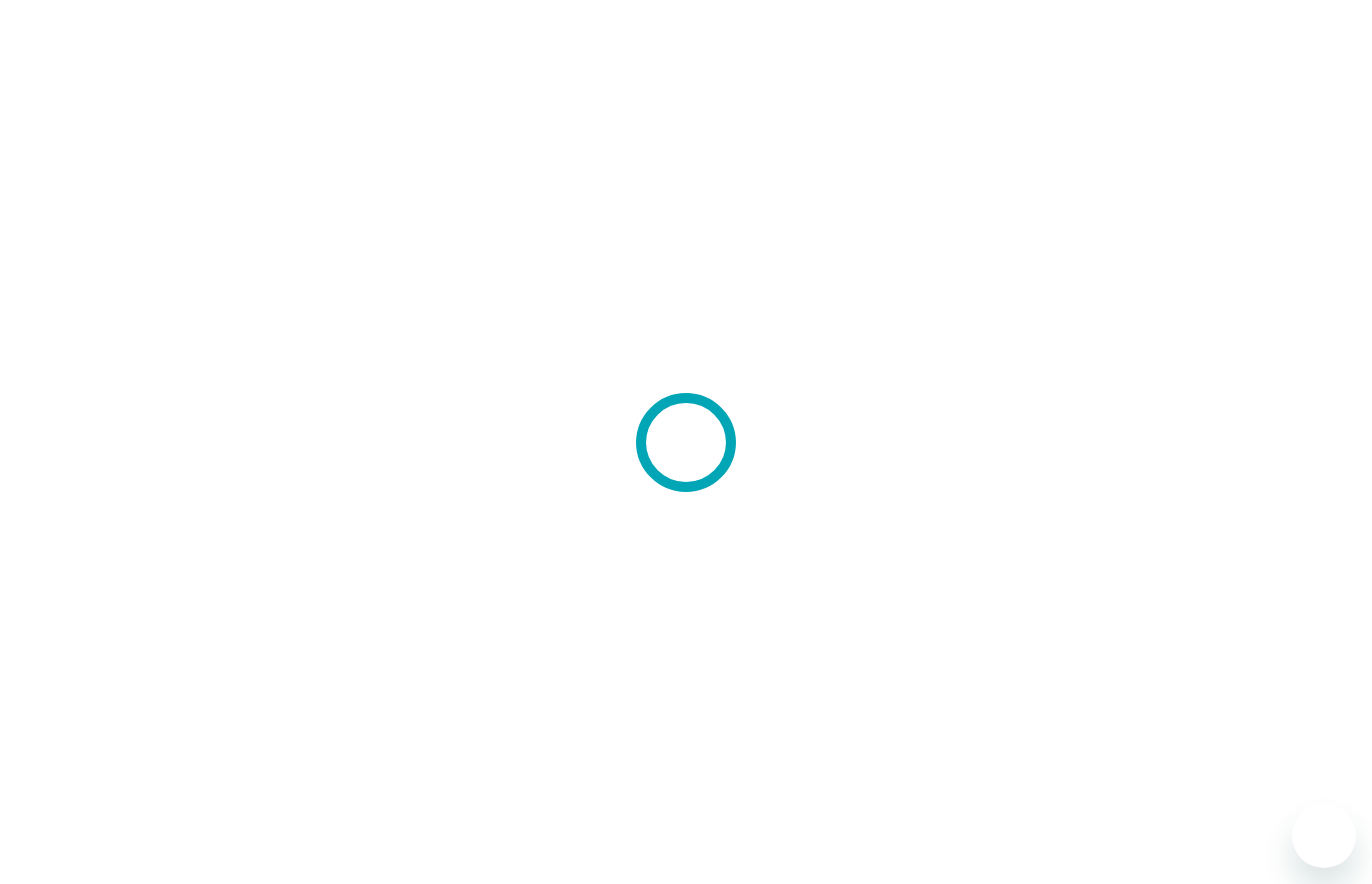 scroll, scrollTop: 0, scrollLeft: 0, axis: both 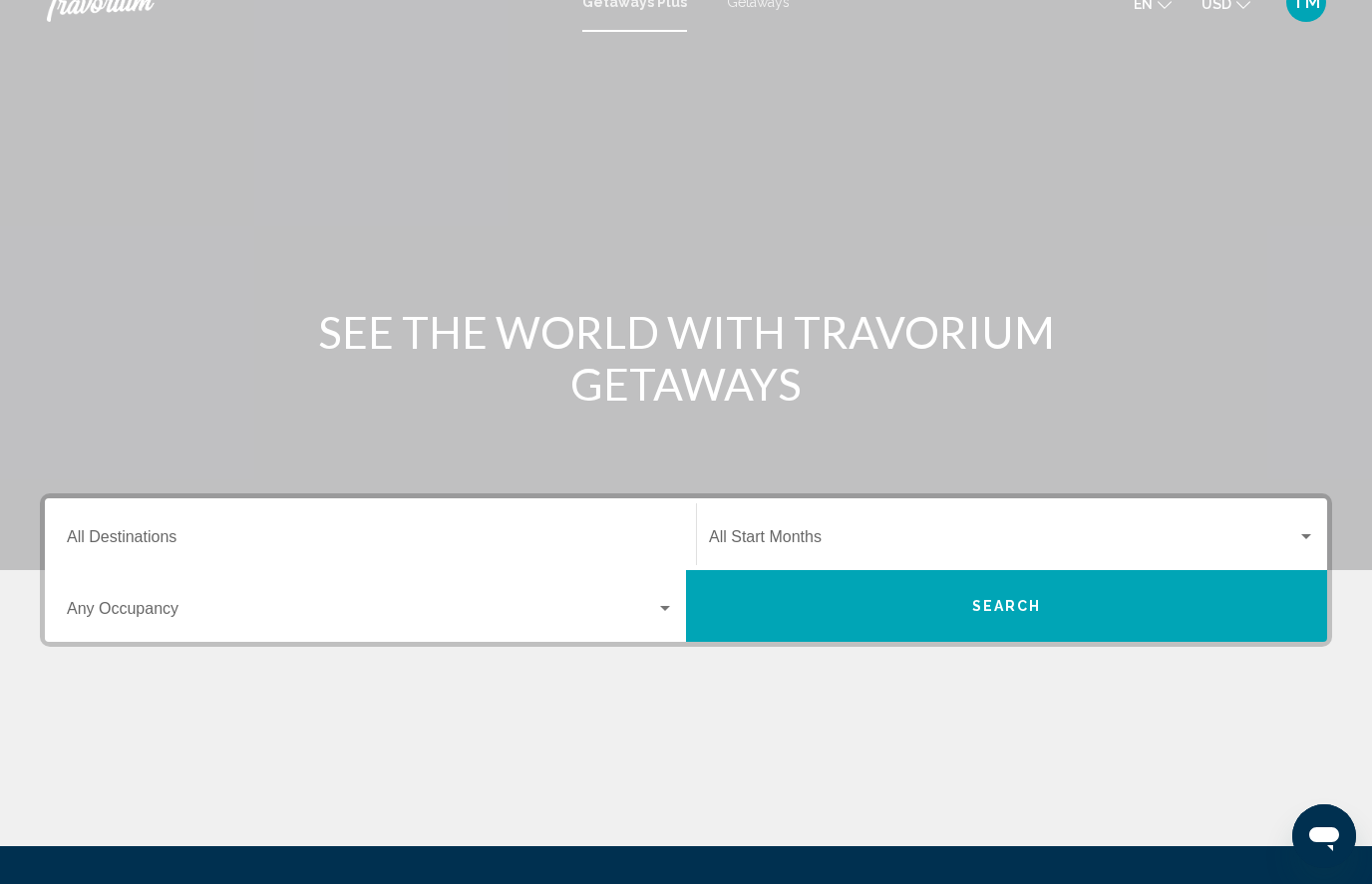 click on "Destination All Destinations" at bounding box center [370, 534] 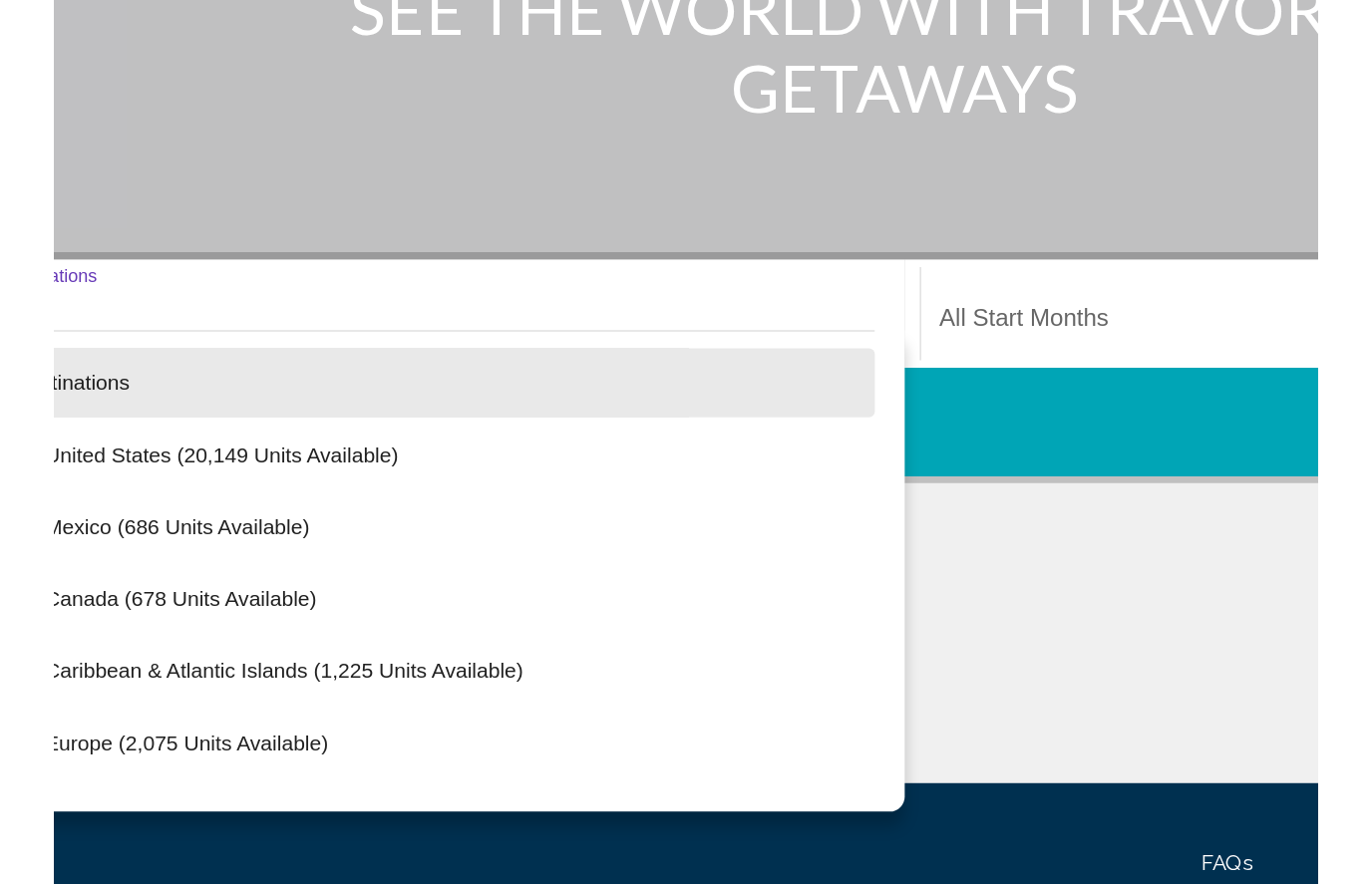 scroll, scrollTop: 158, scrollLeft: 0, axis: vertical 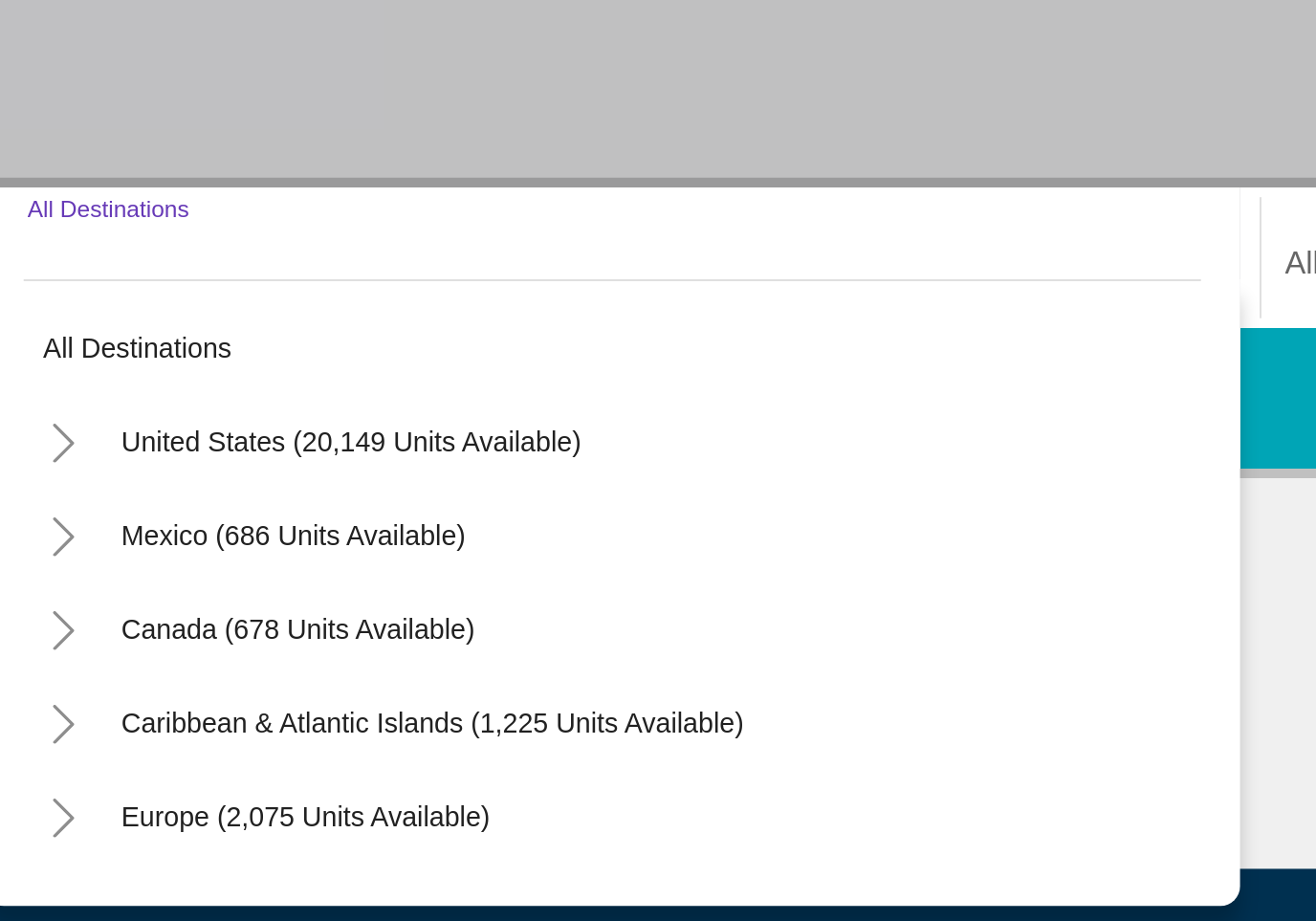 click on "United States (20,149 units available)" at bounding box center [194, 523] 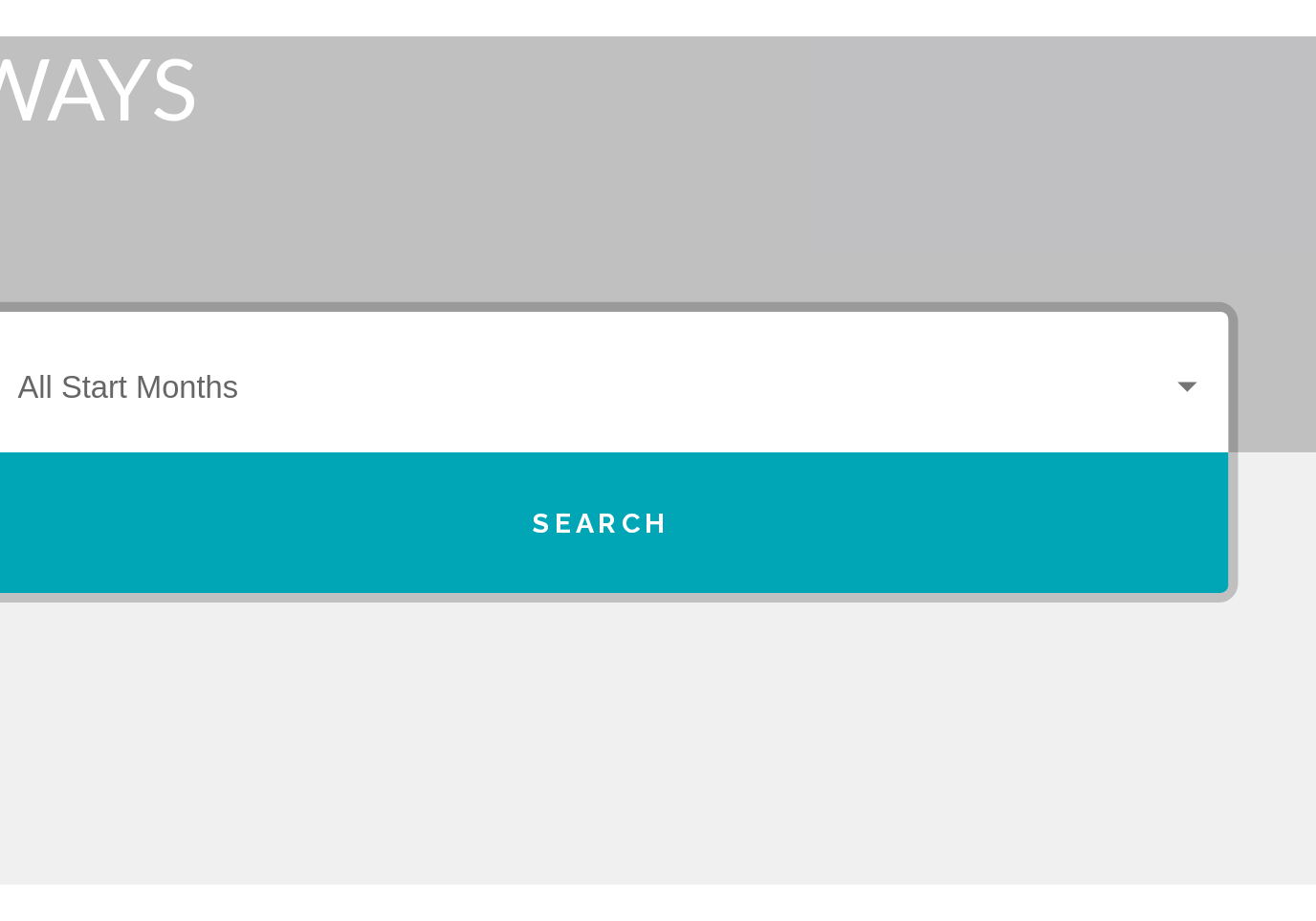 scroll, scrollTop: 152, scrollLeft: 0, axis: vertical 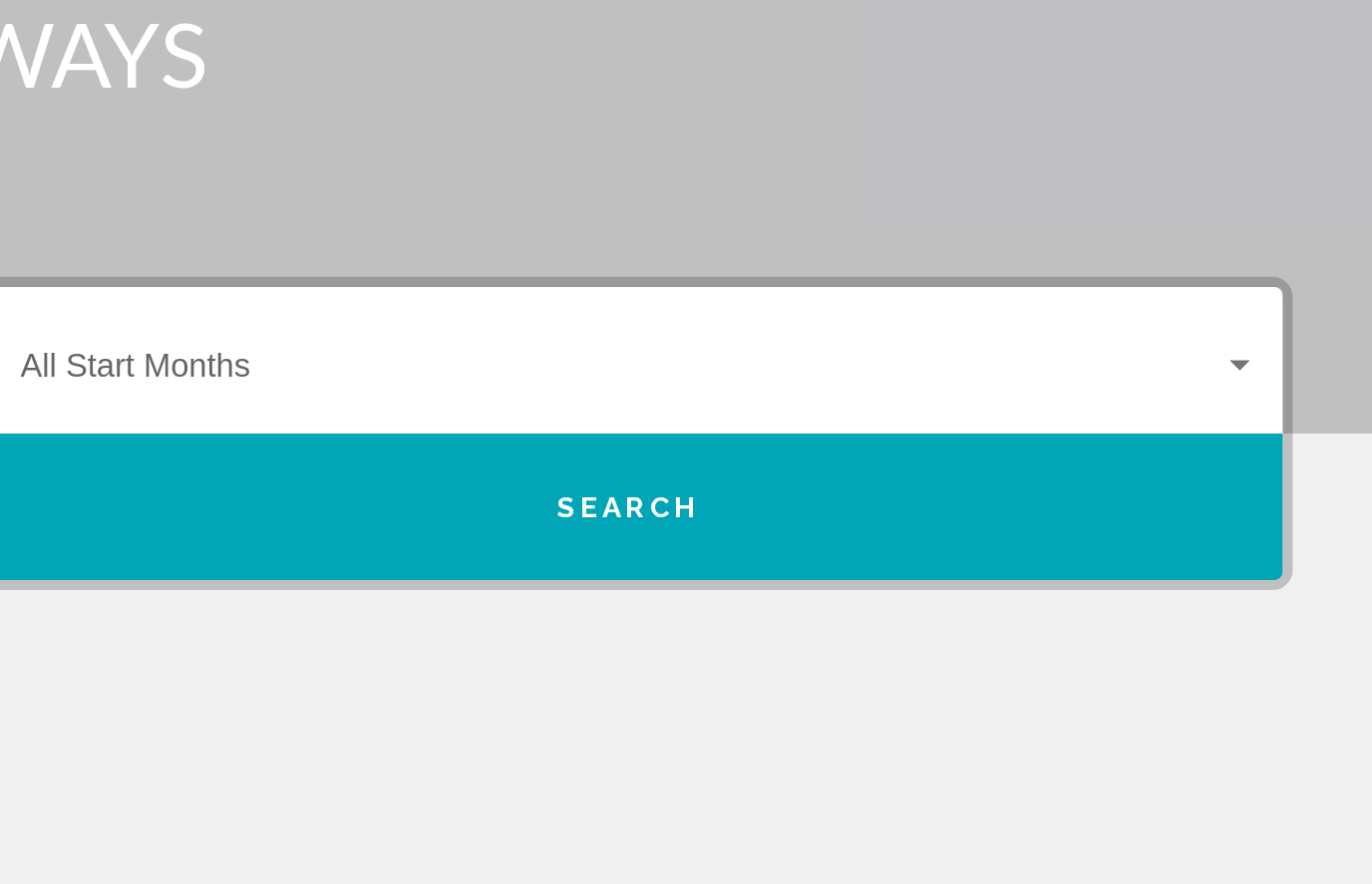 click at bounding box center [1306, 407] 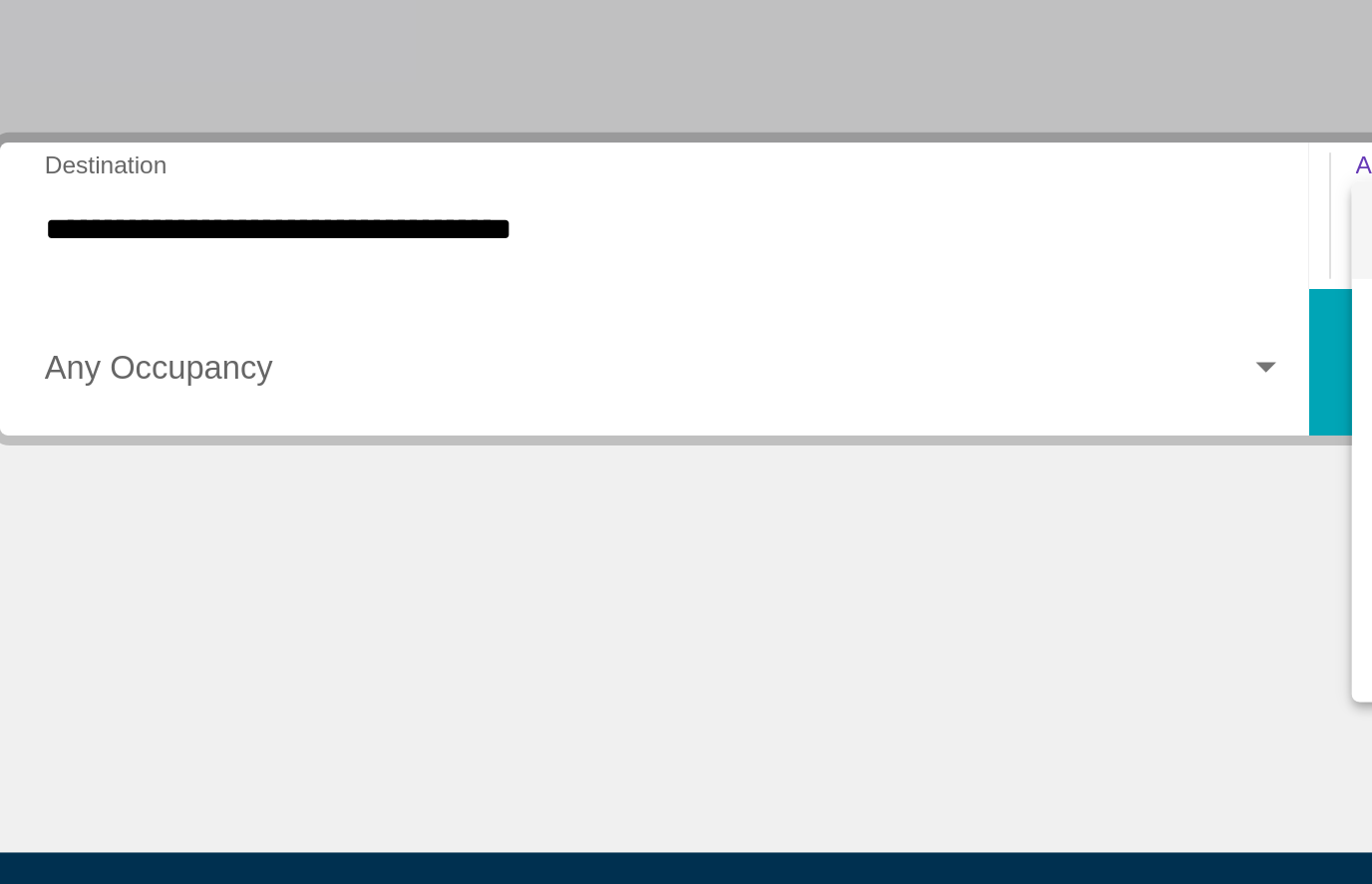 click at bounding box center (686, 442) 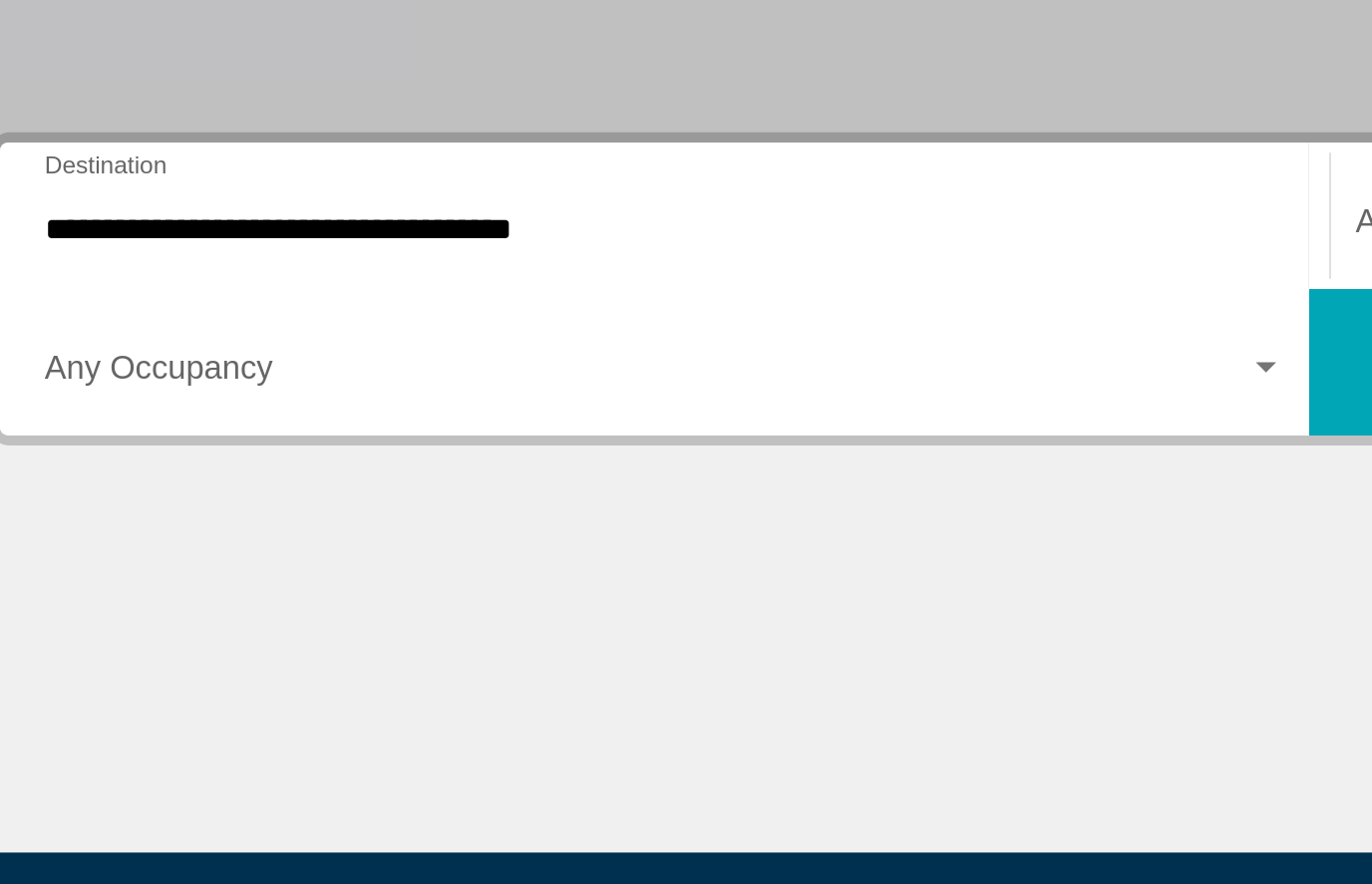 click at bounding box center [665, 478] 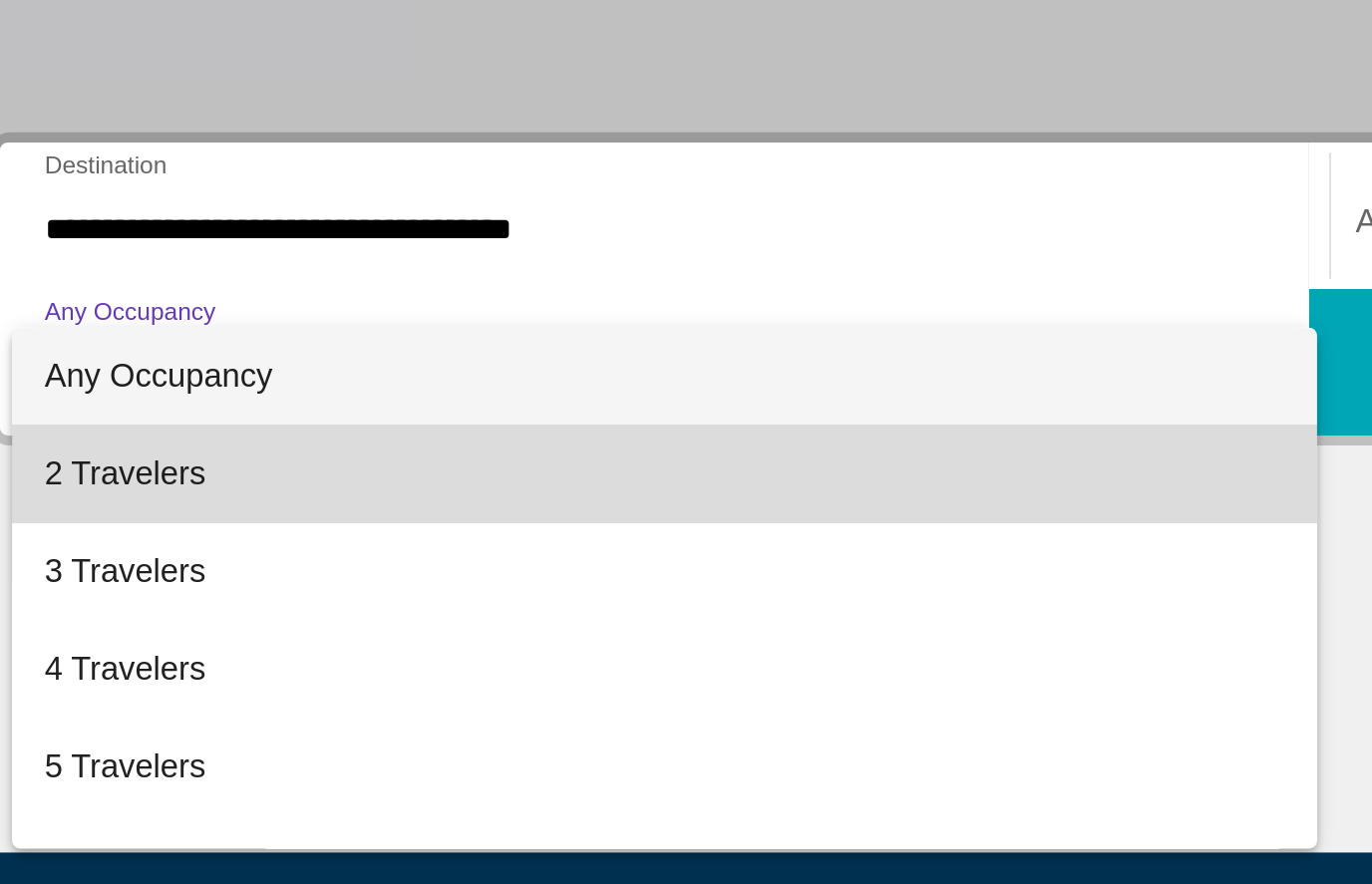 click on "2 Travelers" at bounding box center (370, 530) 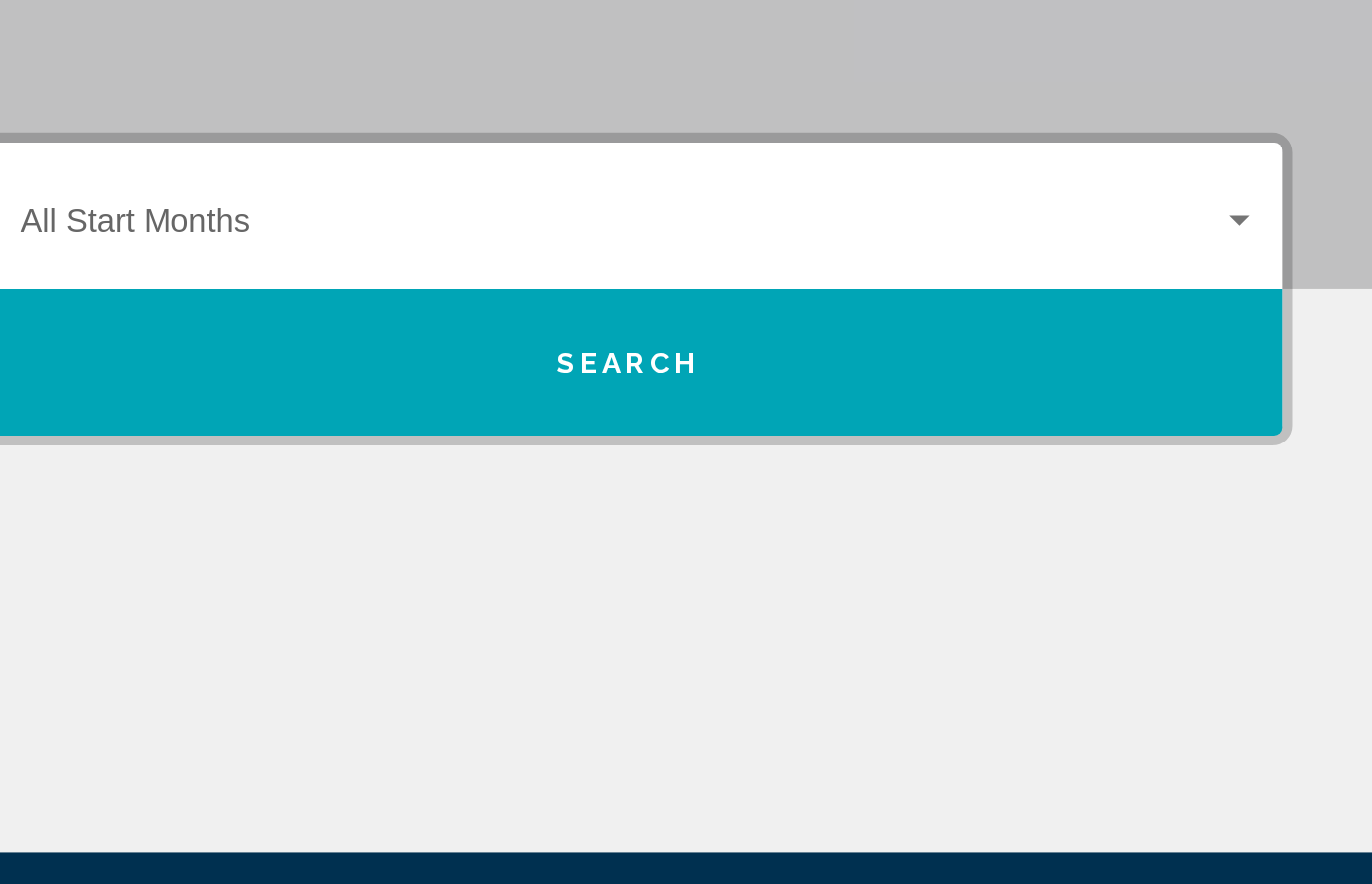 click at bounding box center [1306, 406] 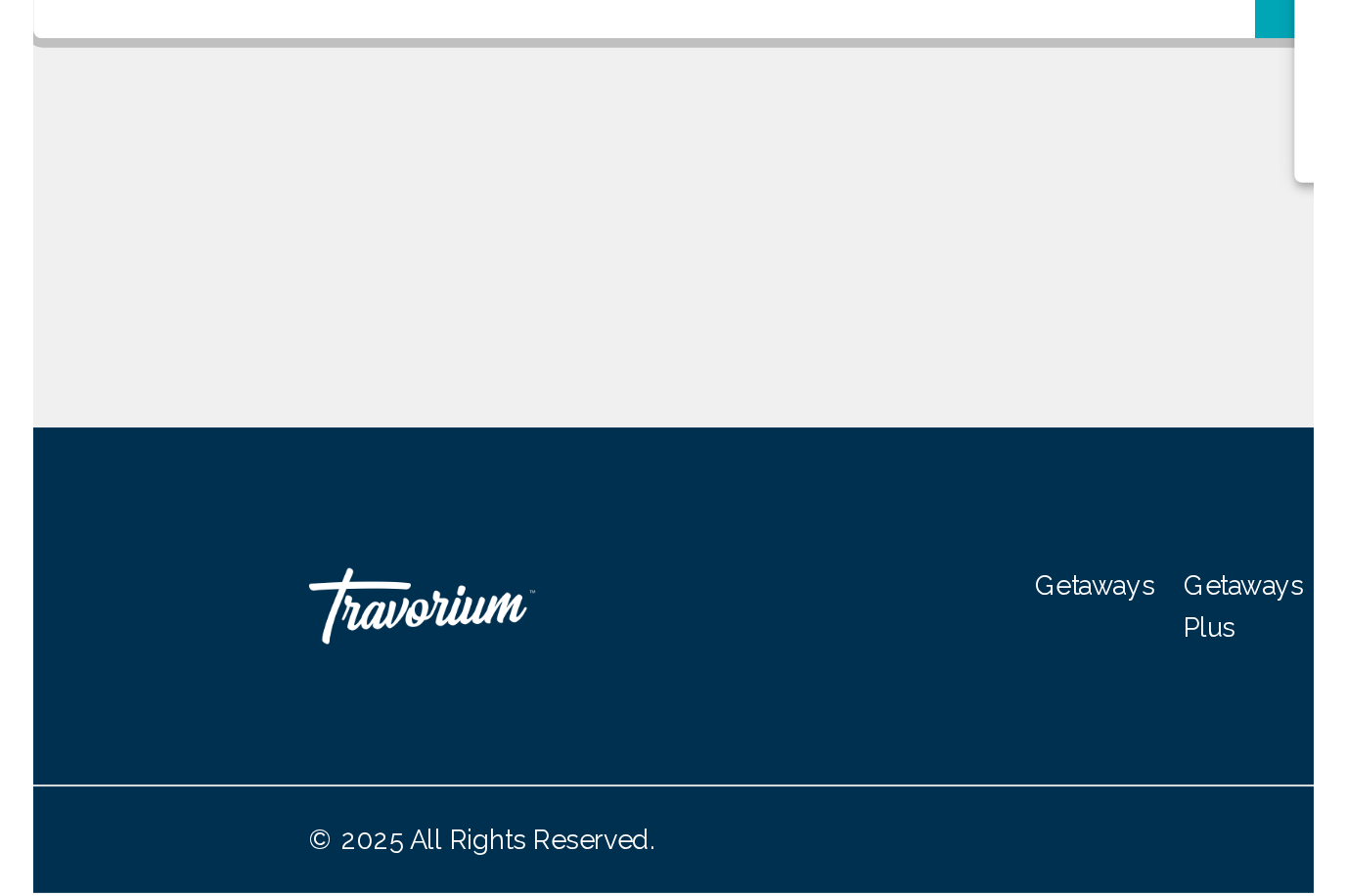 scroll, scrollTop: 208, scrollLeft: 0, axis: vertical 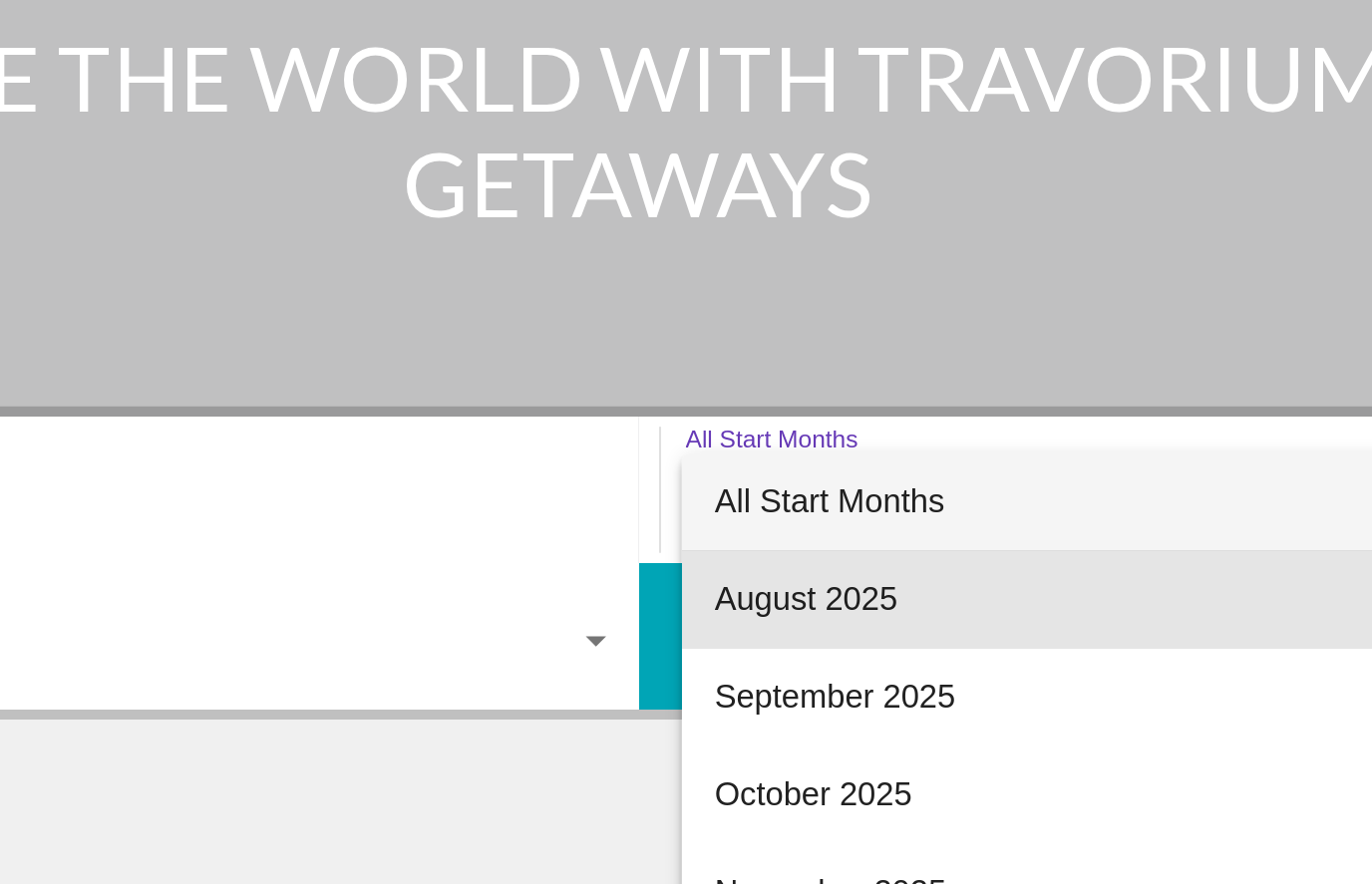 click on "August 2025" at bounding box center (1026, 404) 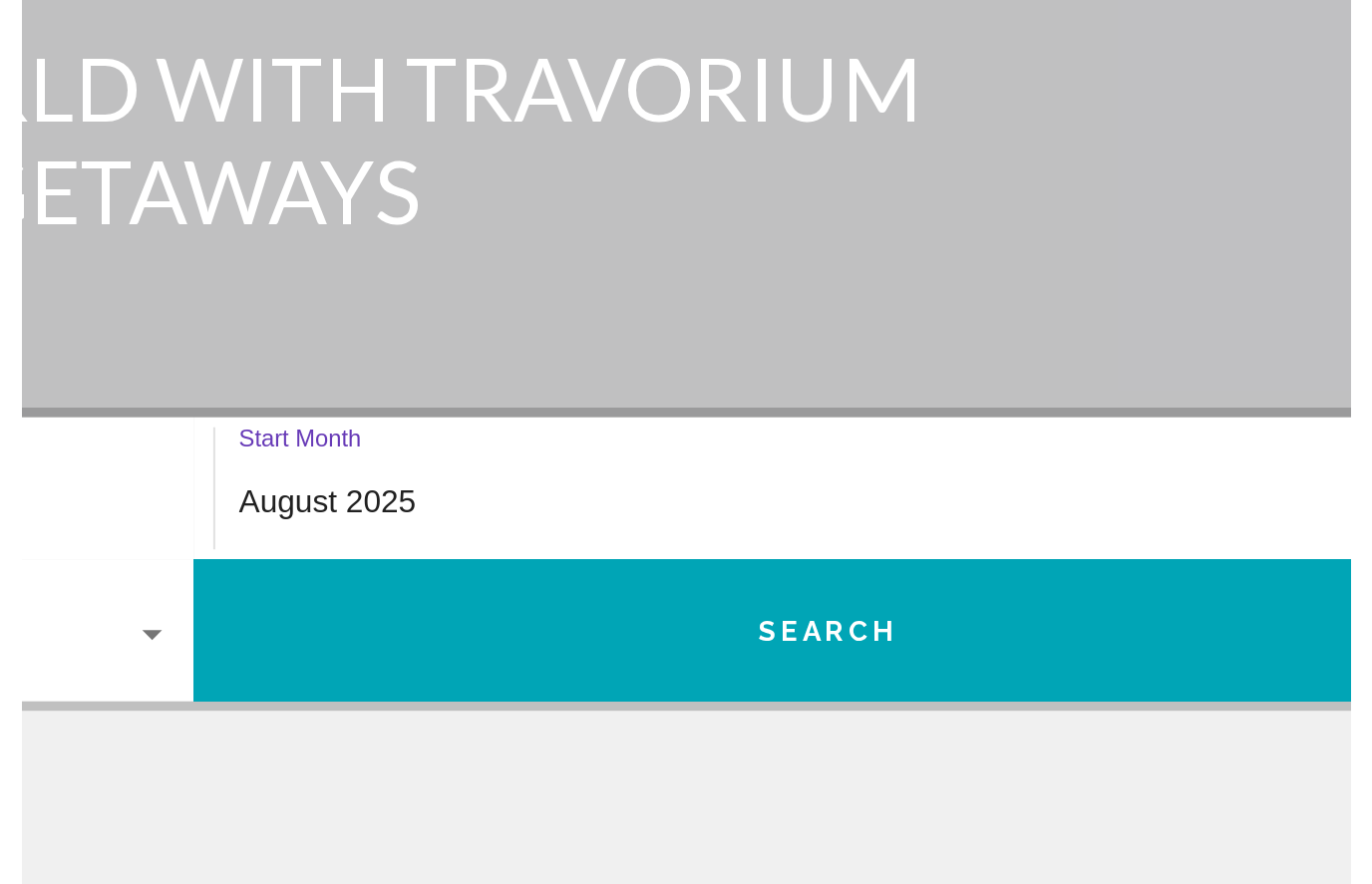 scroll, scrollTop: 158, scrollLeft: 0, axis: vertical 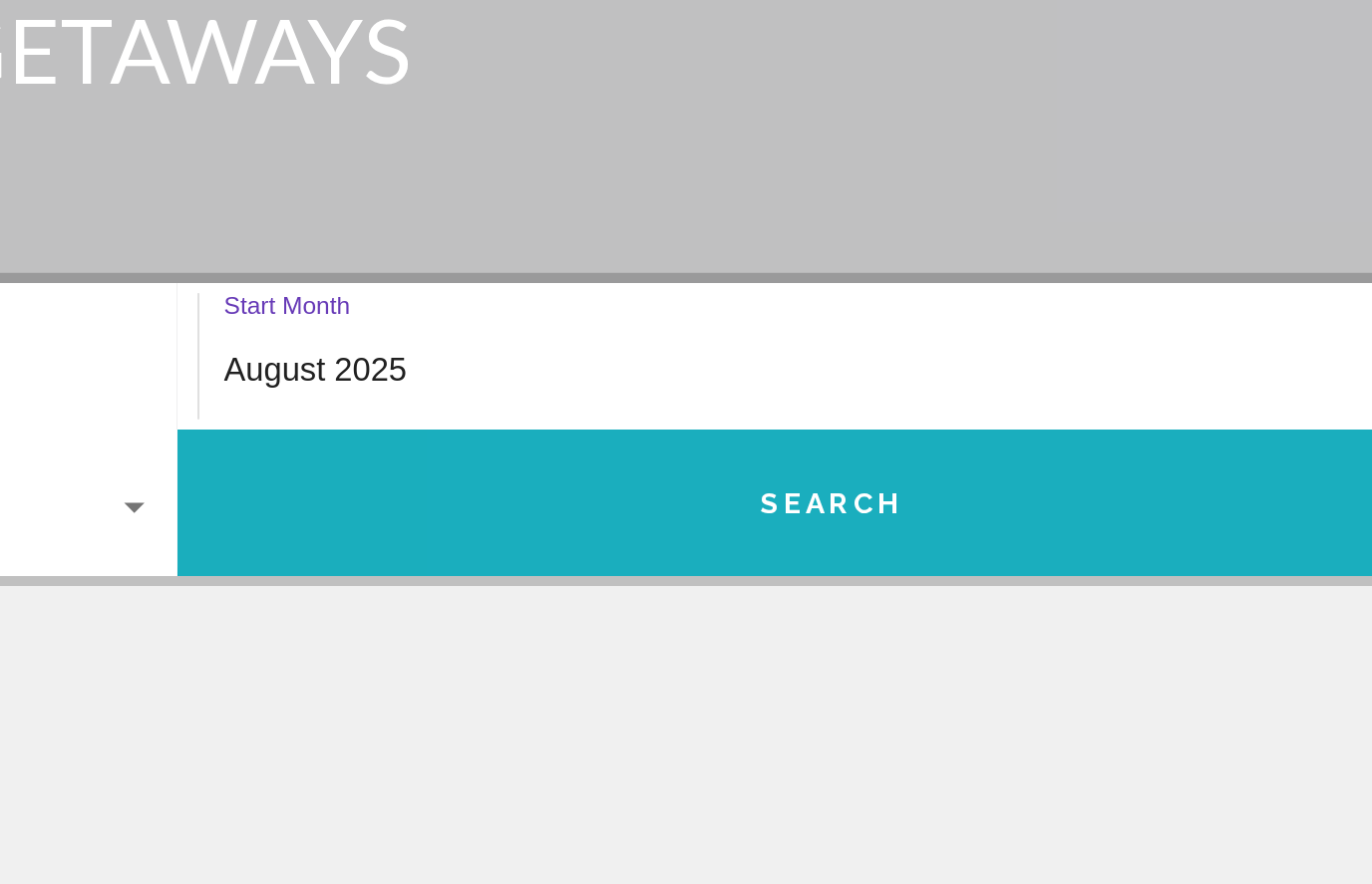 click on "Search" at bounding box center [1007, 476] 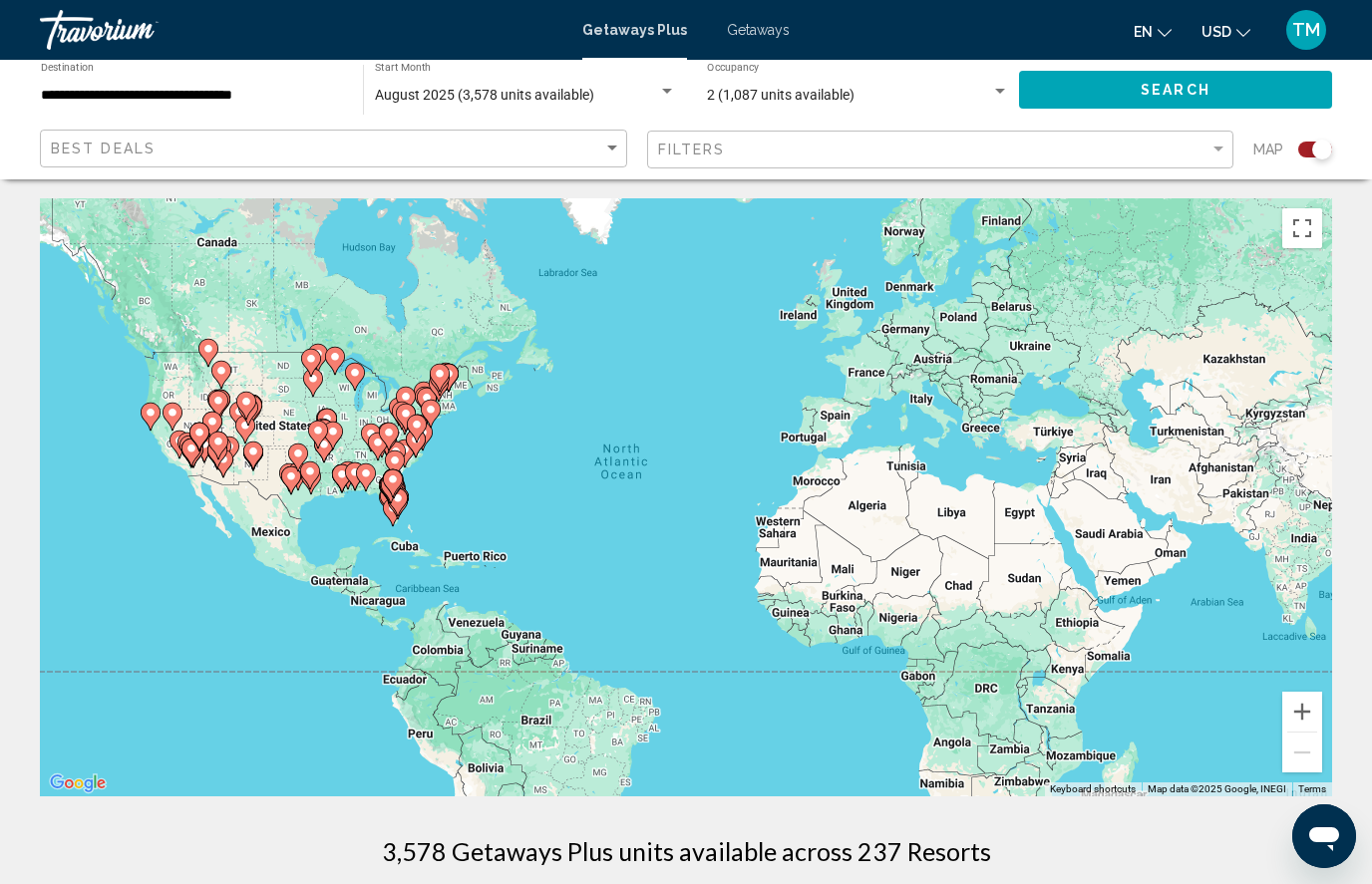 scroll, scrollTop: 7, scrollLeft: 0, axis: vertical 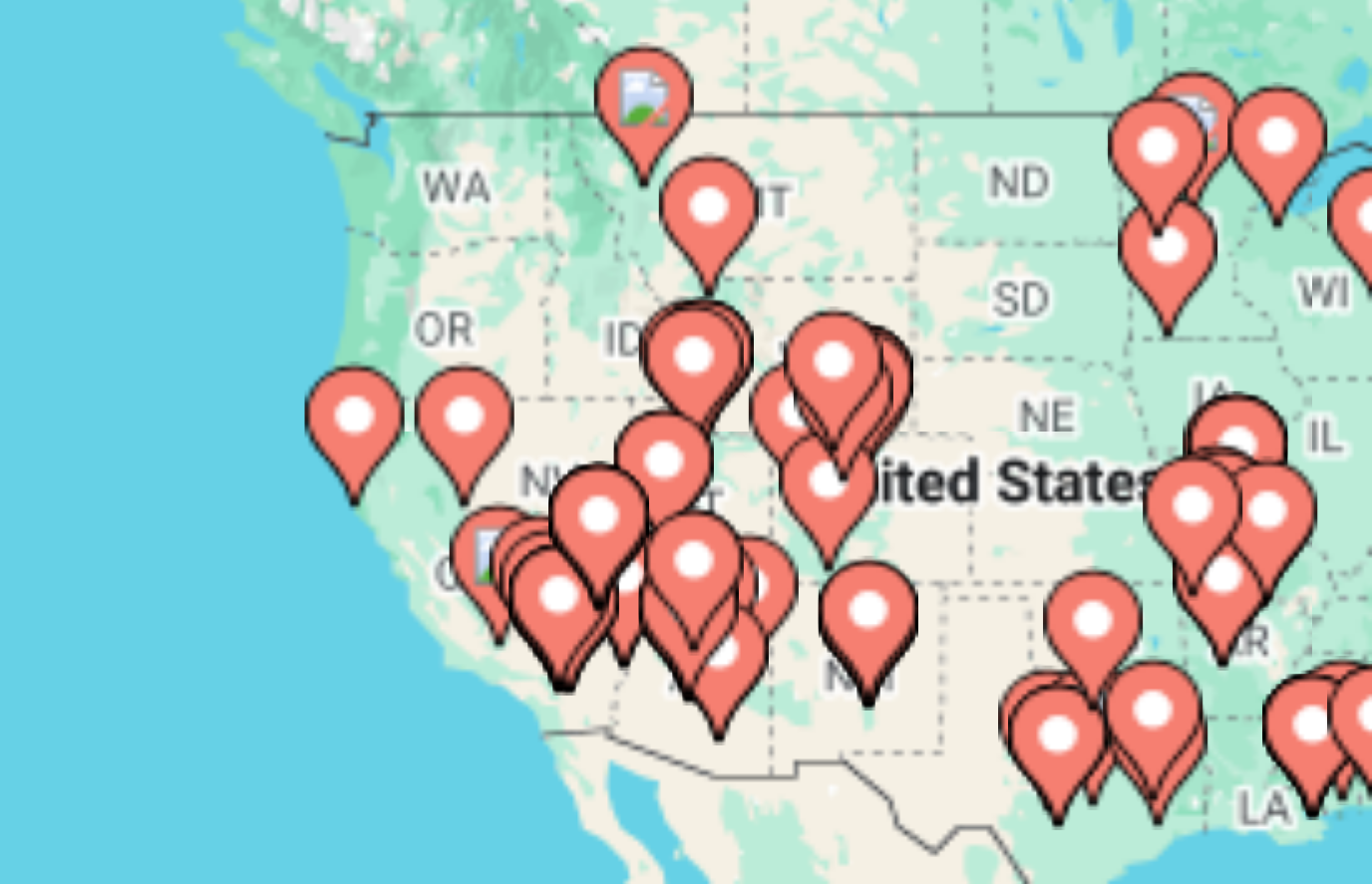 click on "To activate drag with keyboard, press Alt + Enter. Once in keyboard drag state, use the arrow keys to move the marker. To complete the drag, press the Enter key. To cancel, press Escape." at bounding box center (686, 491) 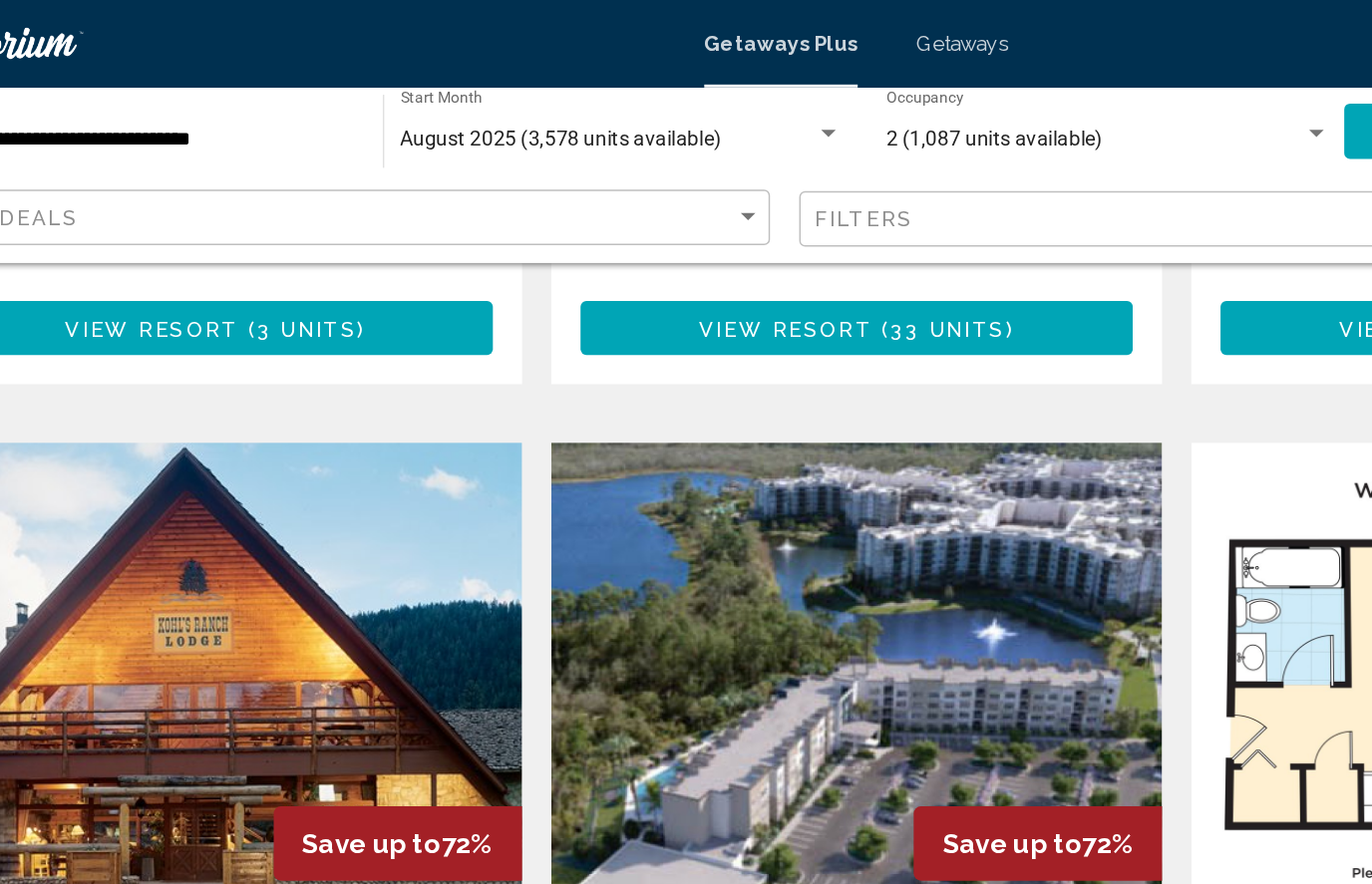scroll, scrollTop: 1263, scrollLeft: 0, axis: vertical 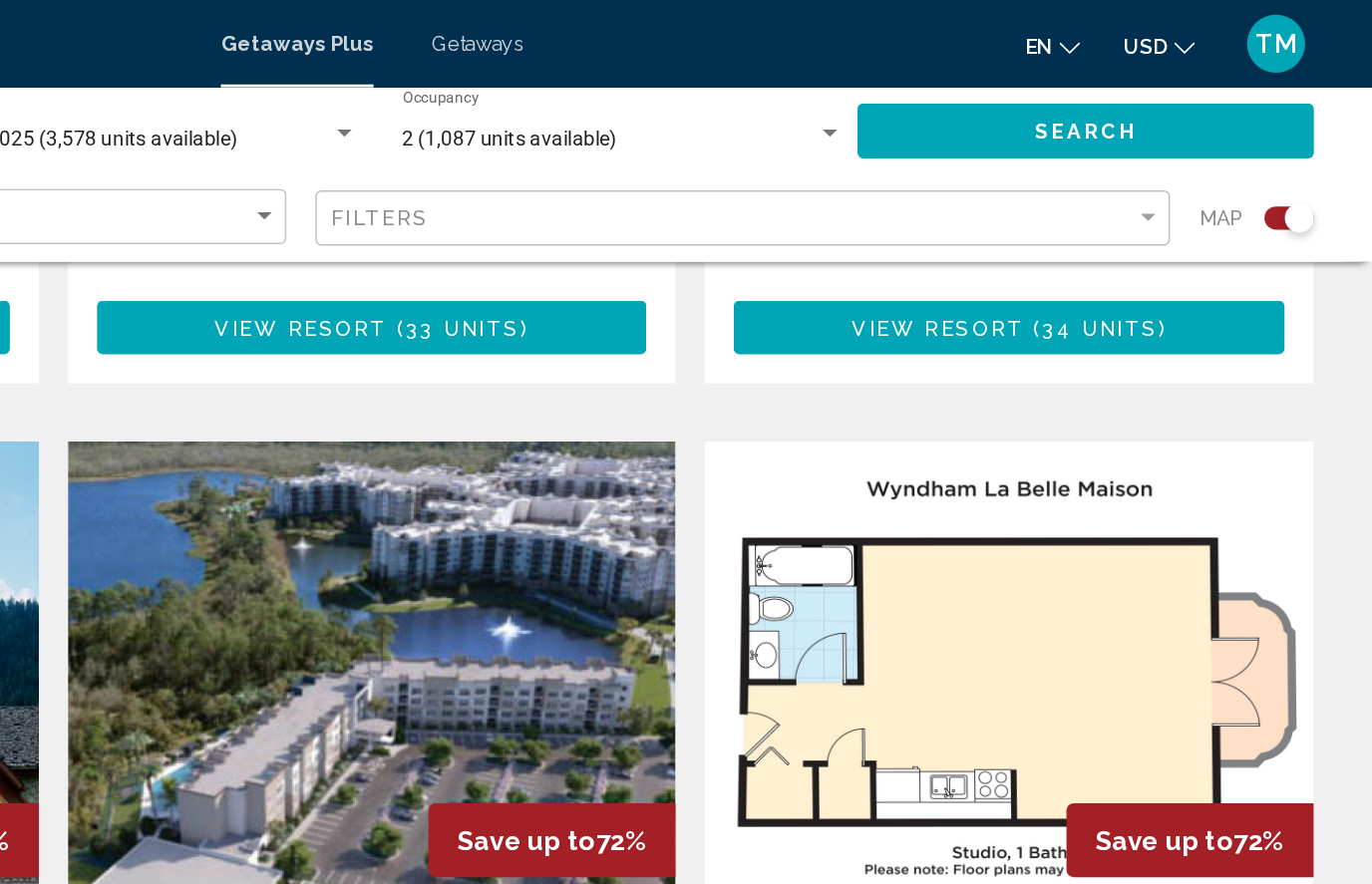 click on "Filters" 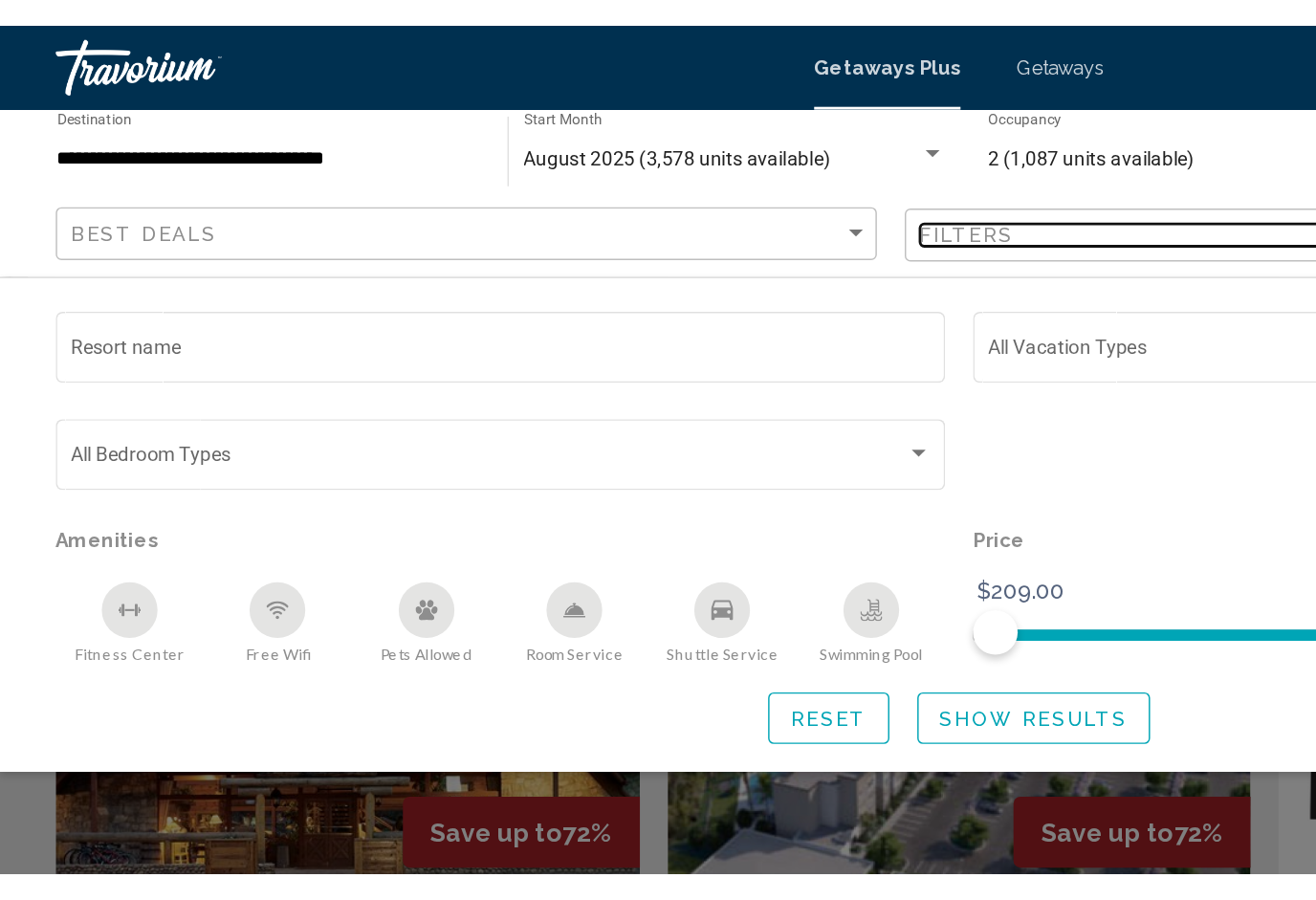 scroll, scrollTop: 1212, scrollLeft: 0, axis: vertical 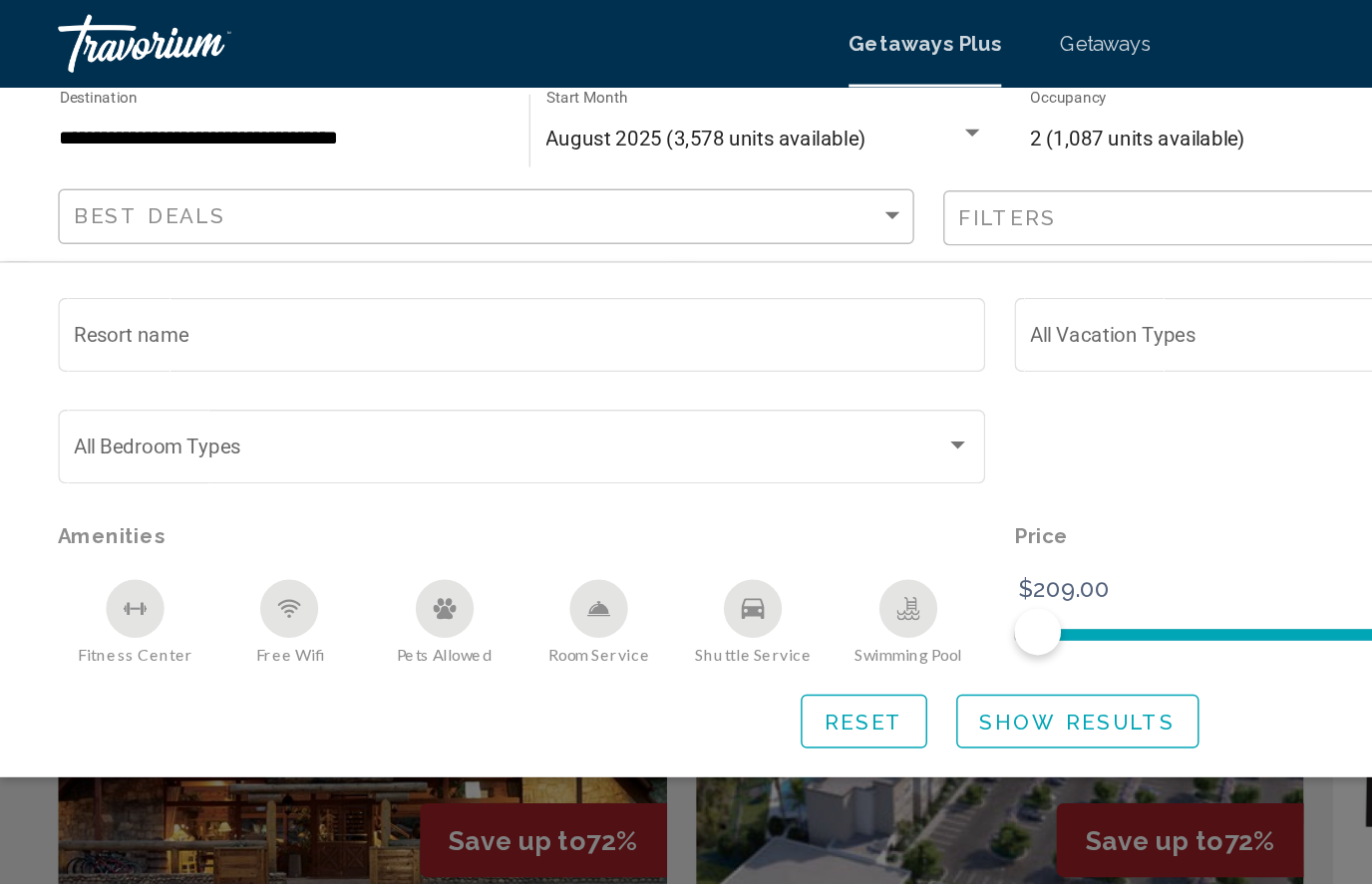 click at bounding box center (657, 306) 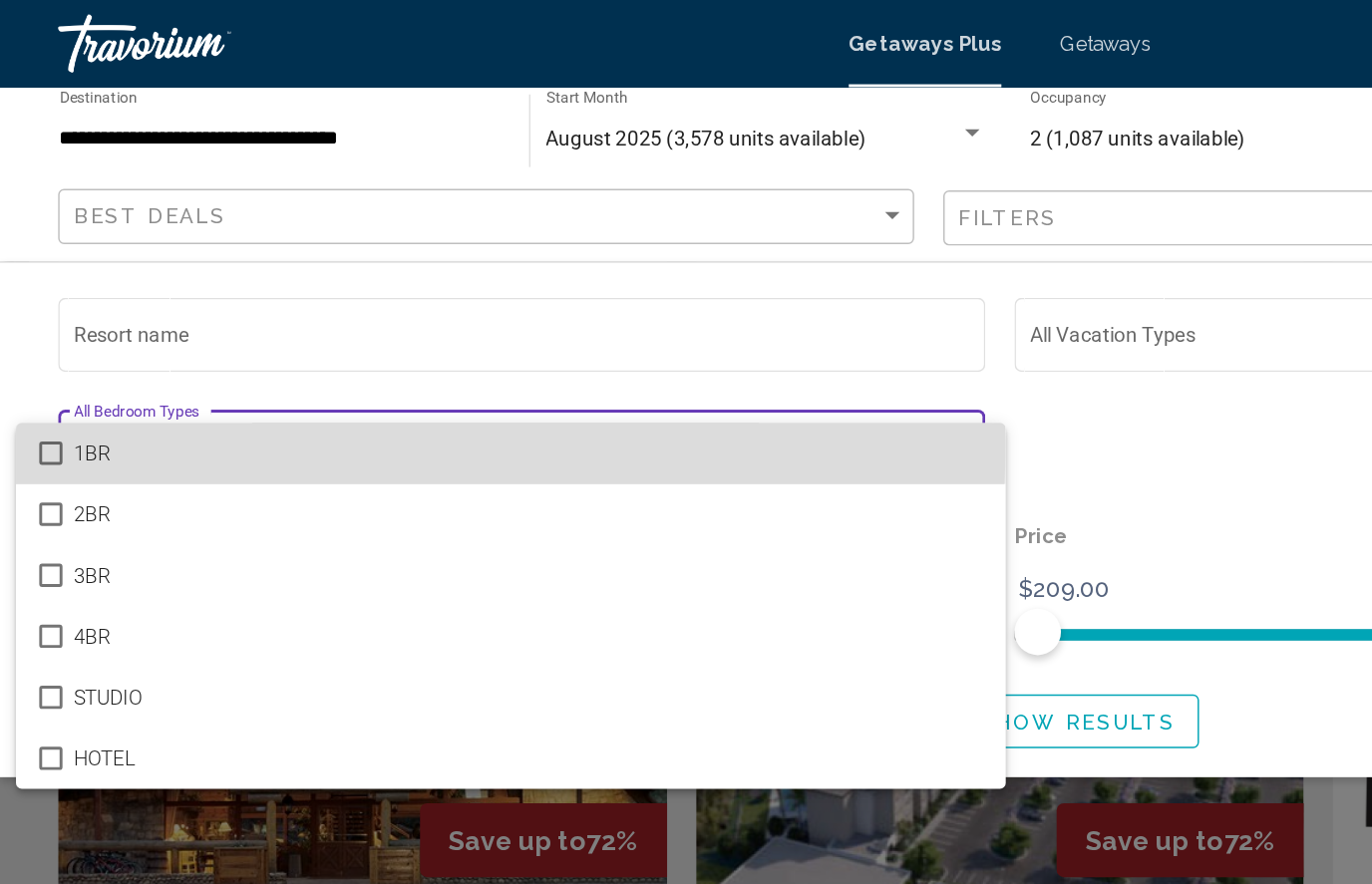 click on "1BR" at bounding box center (362, 311) 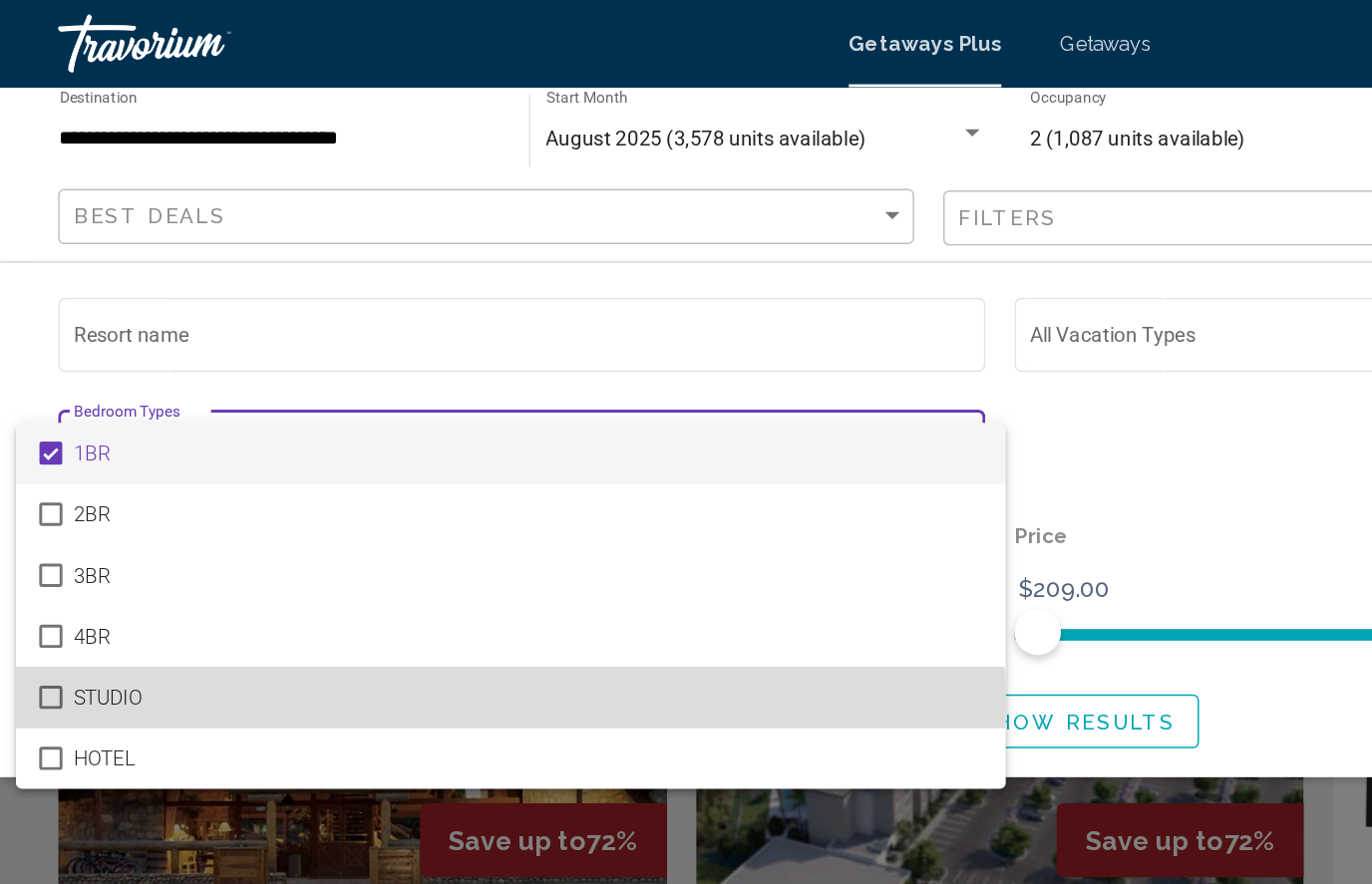 click on "STUDIO" at bounding box center (350, 478) 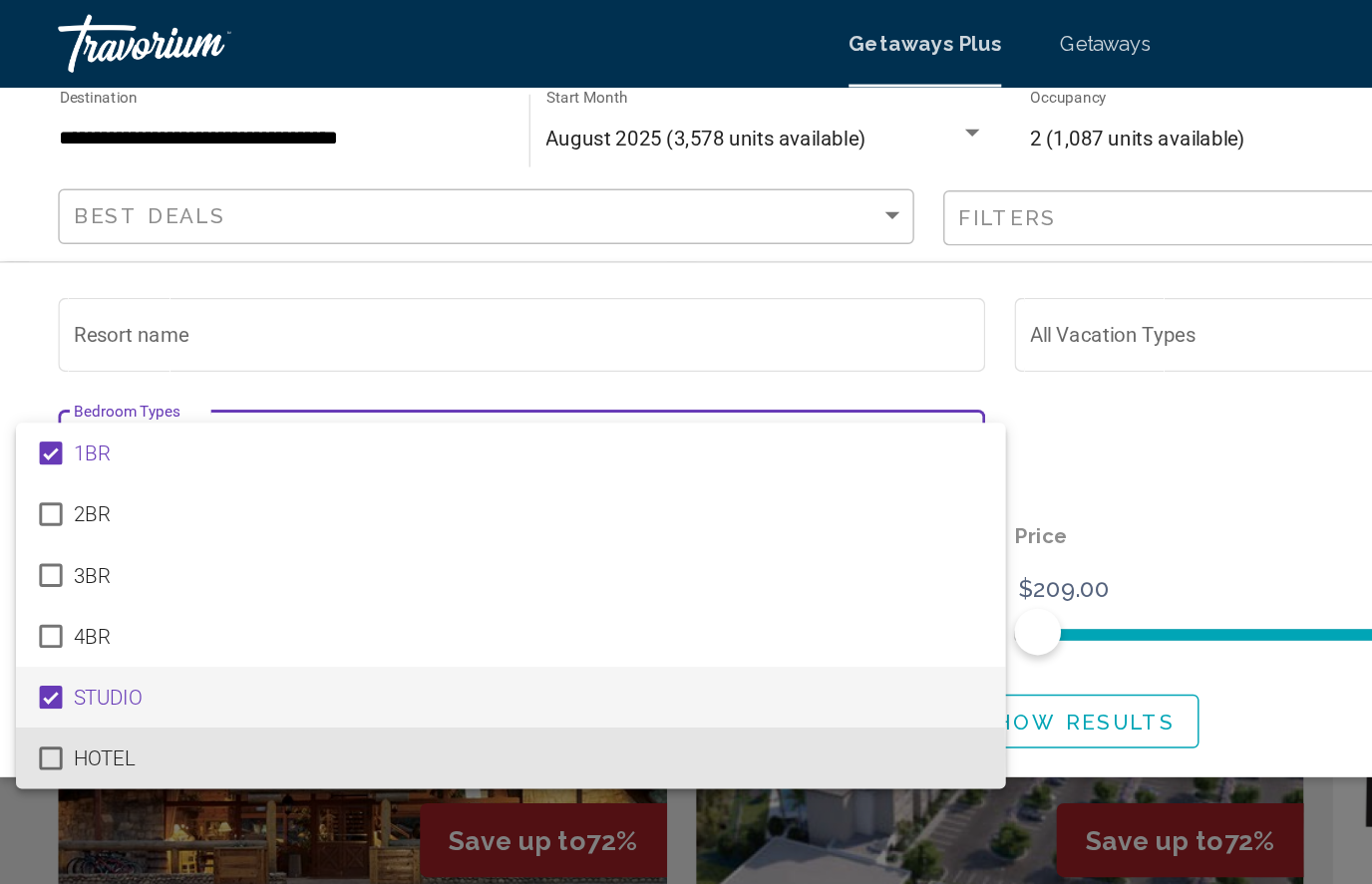 click on "HOTEL" at bounding box center (362, 520) 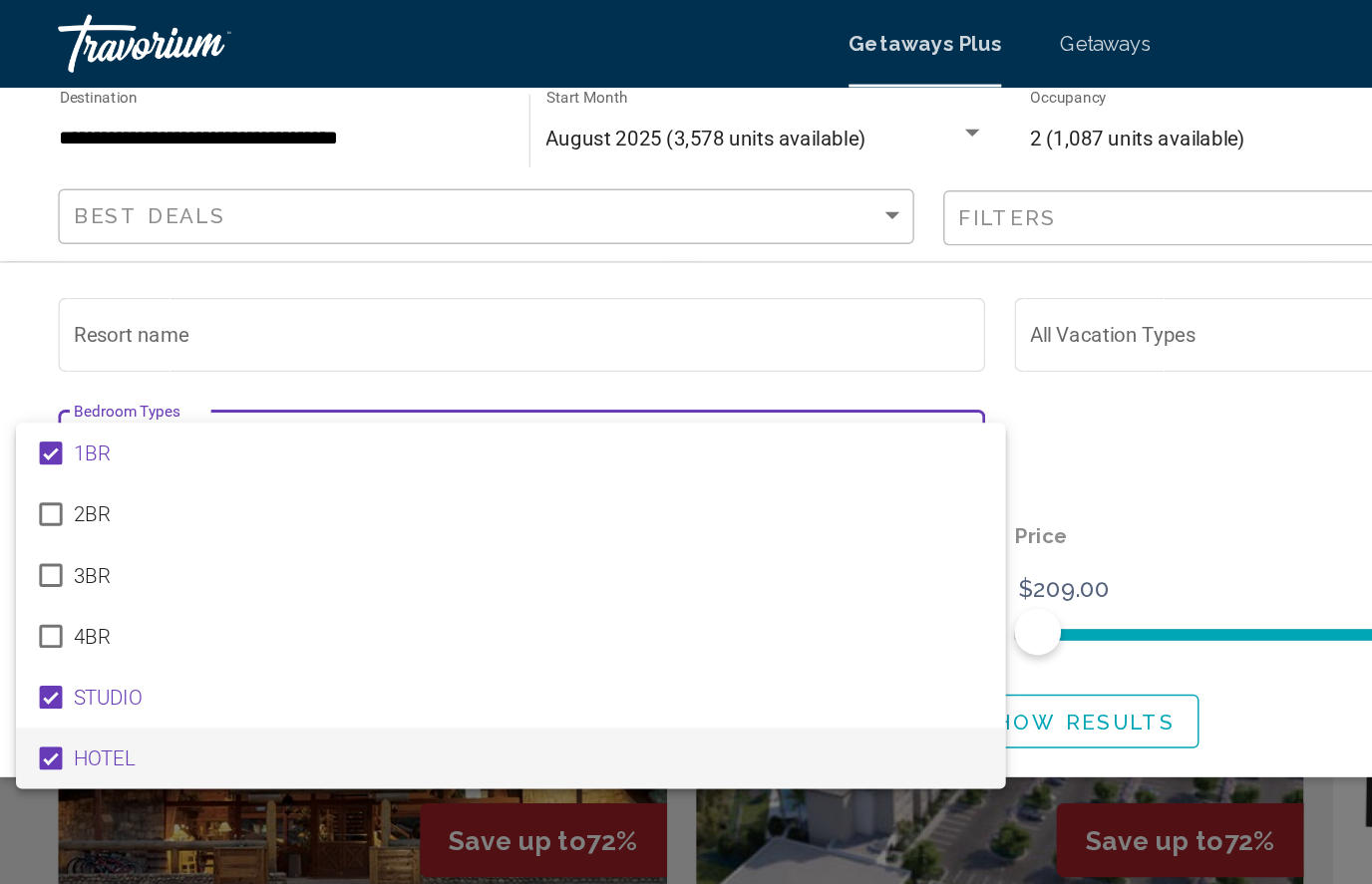 click at bounding box center [686, 442] 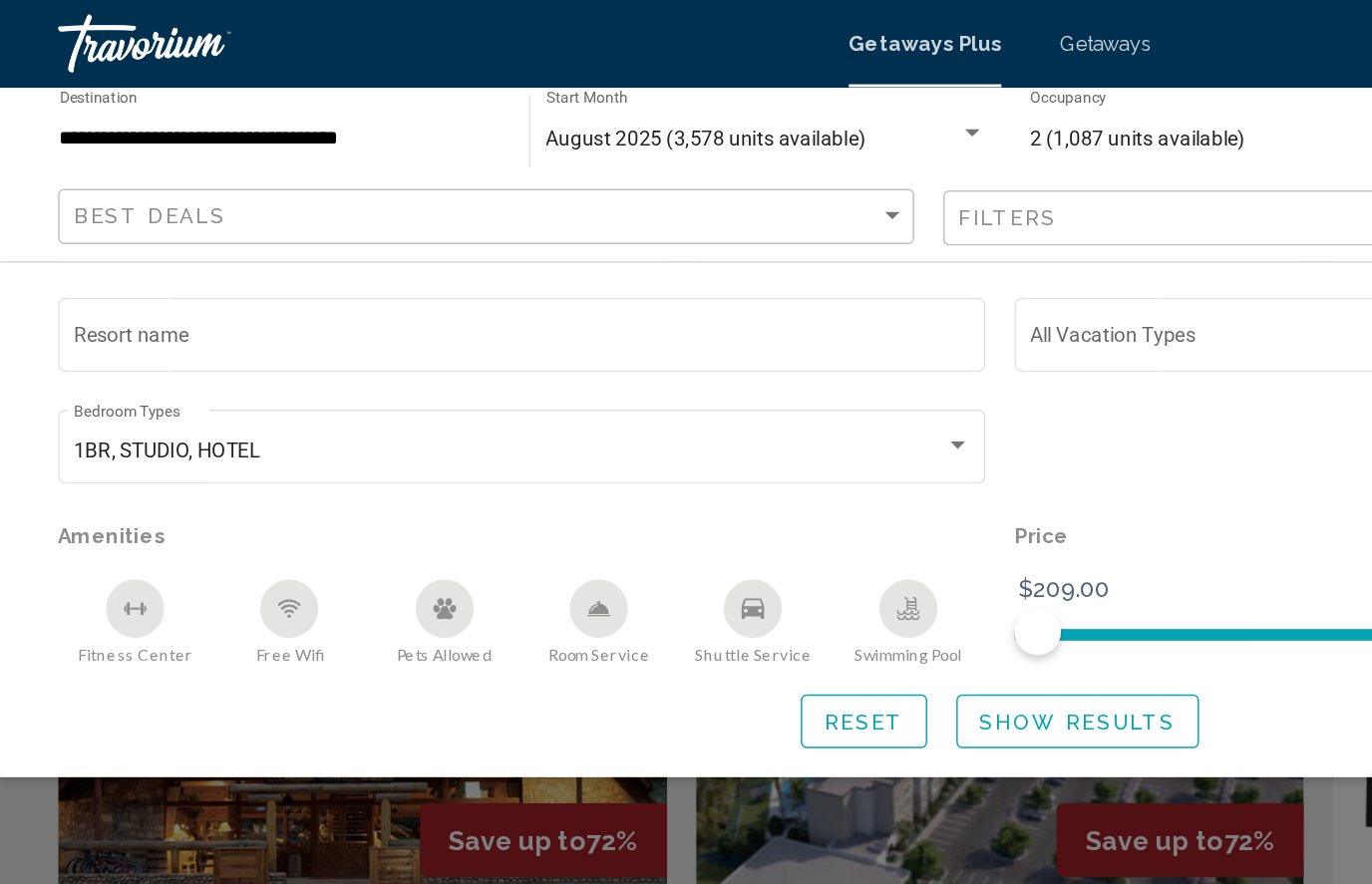 click on "Resort name" 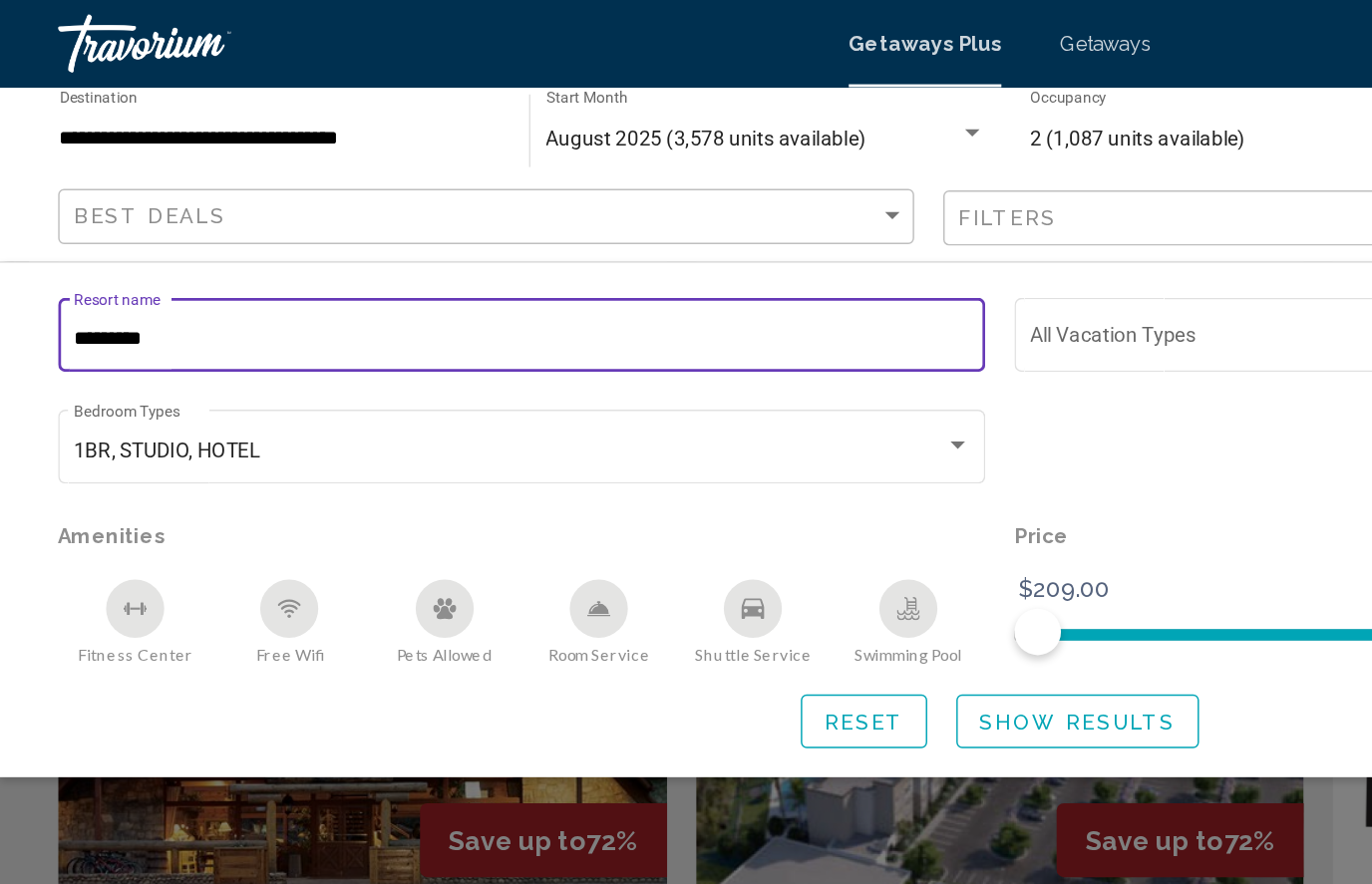 type on "*********" 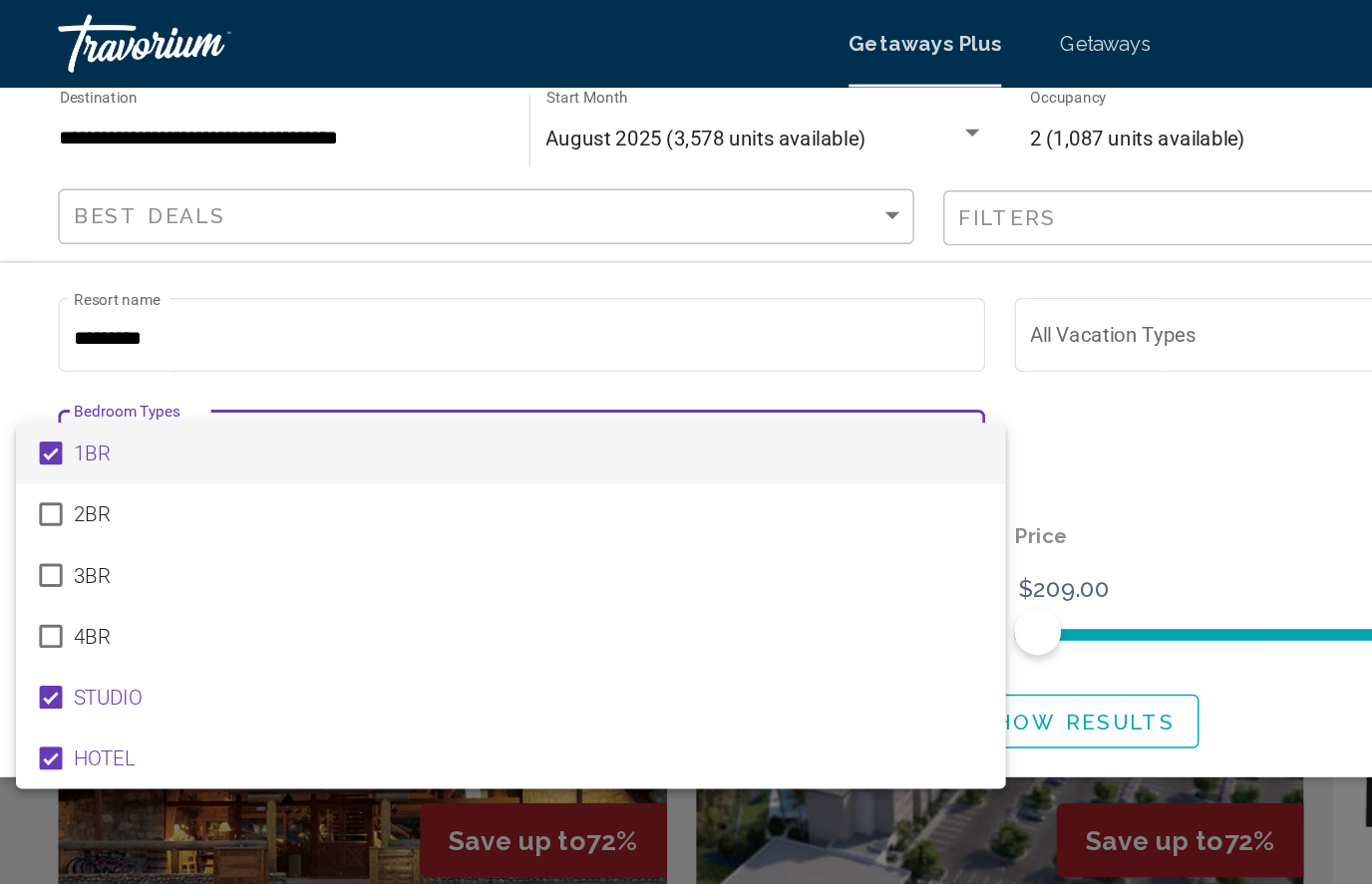 click at bounding box center (686, 442) 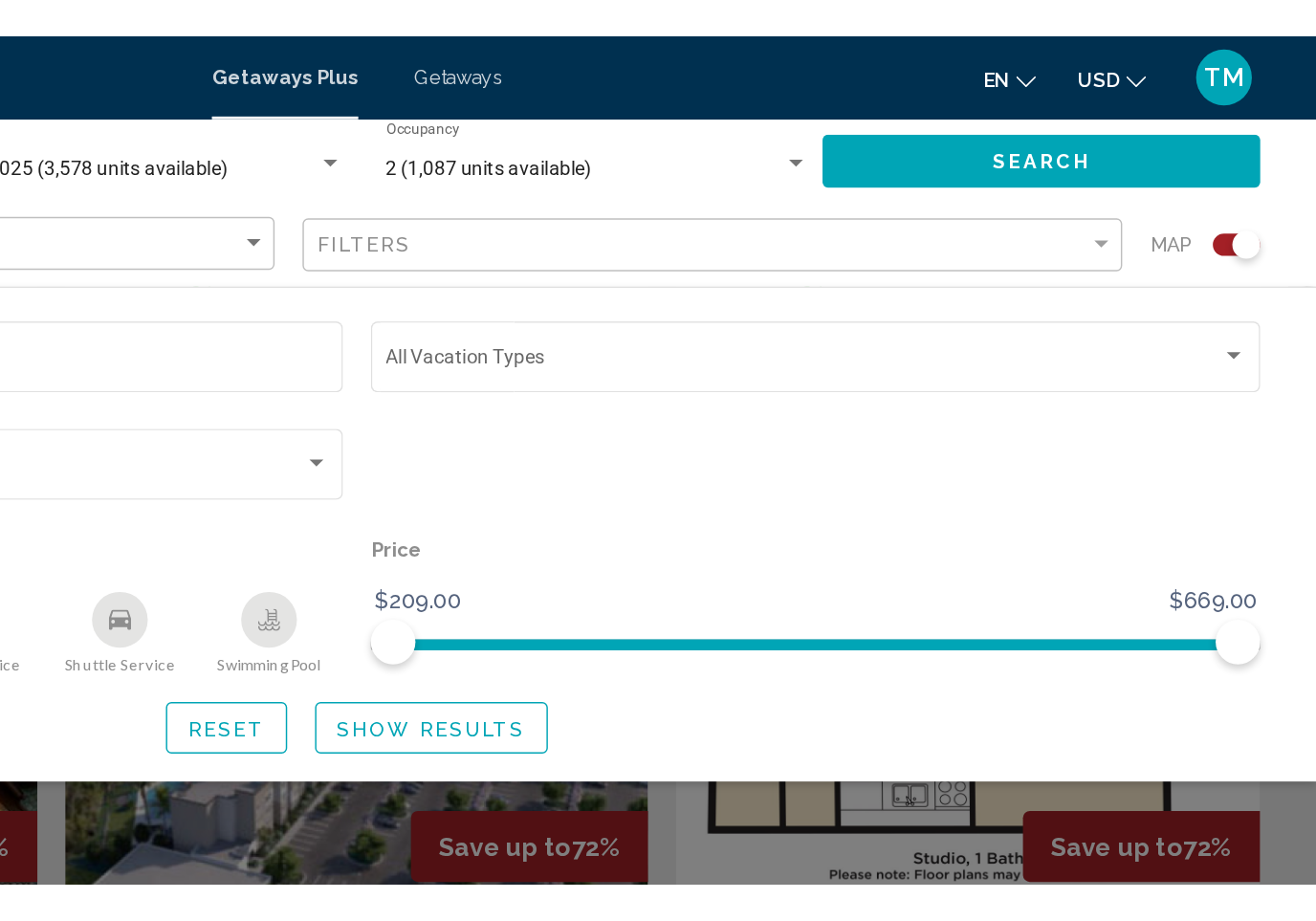 scroll, scrollTop: 1207, scrollLeft: 0, axis: vertical 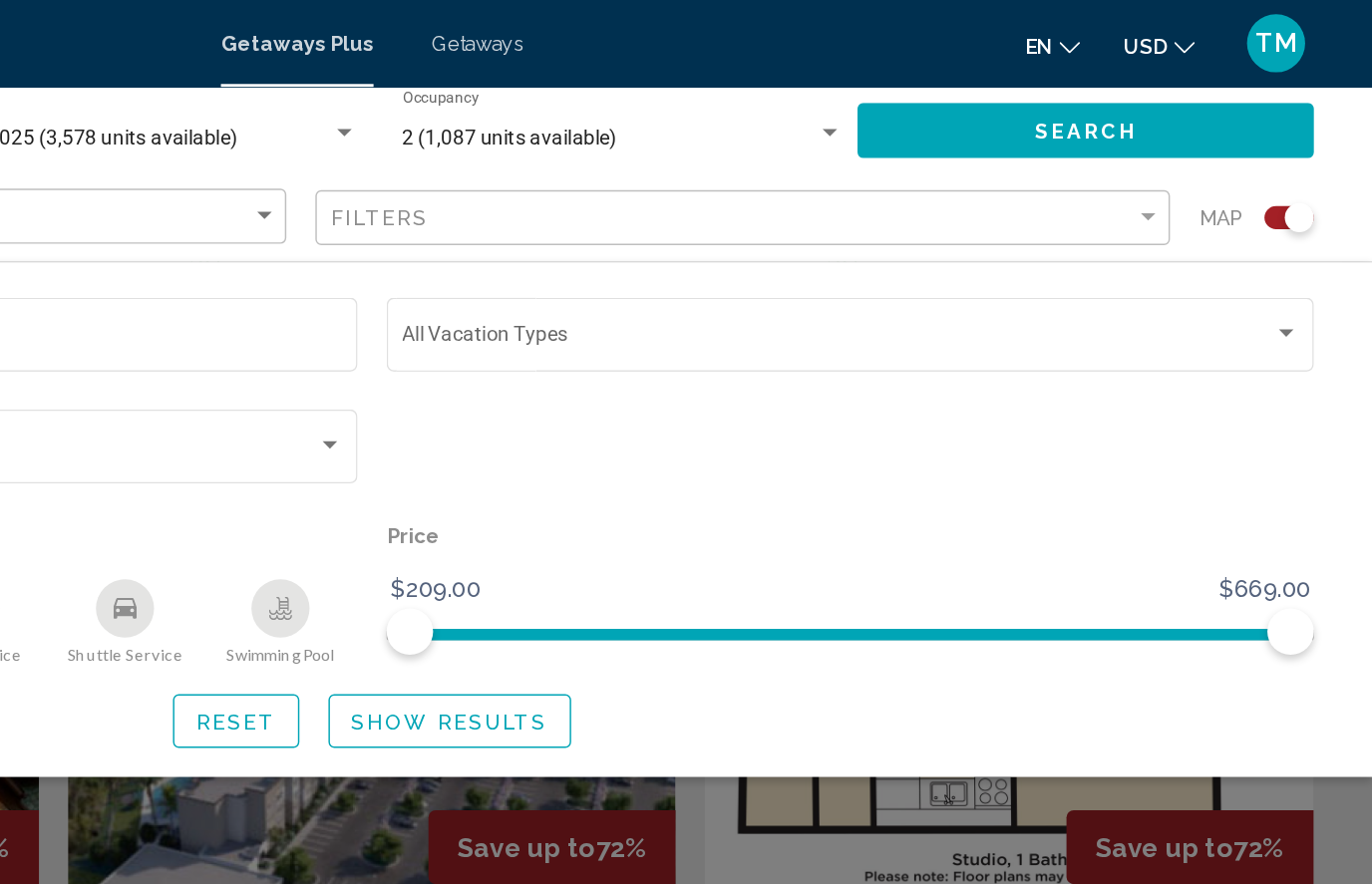 click at bounding box center [1313, 228] 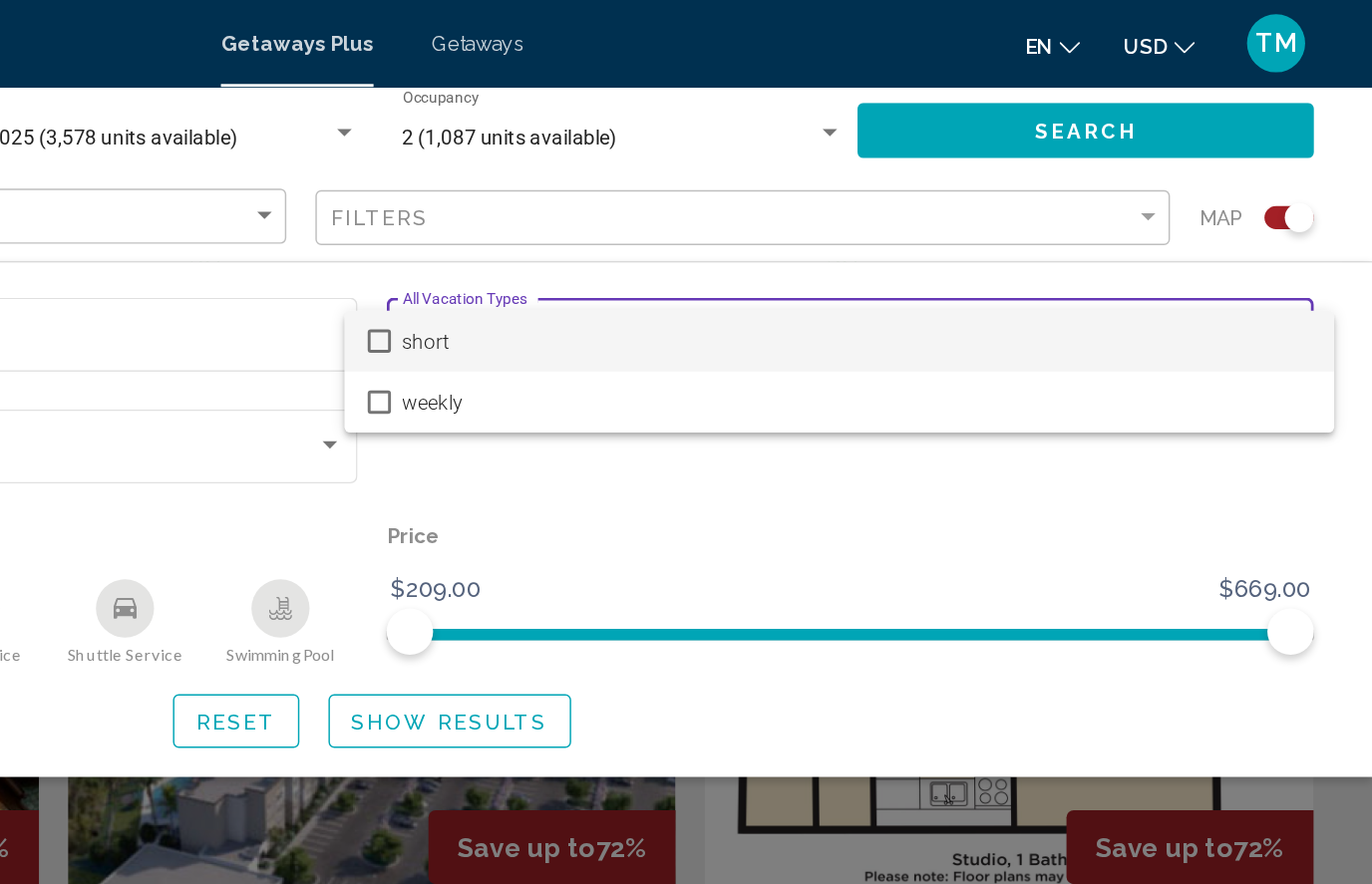 click on "short" at bounding box center [1018, 234] 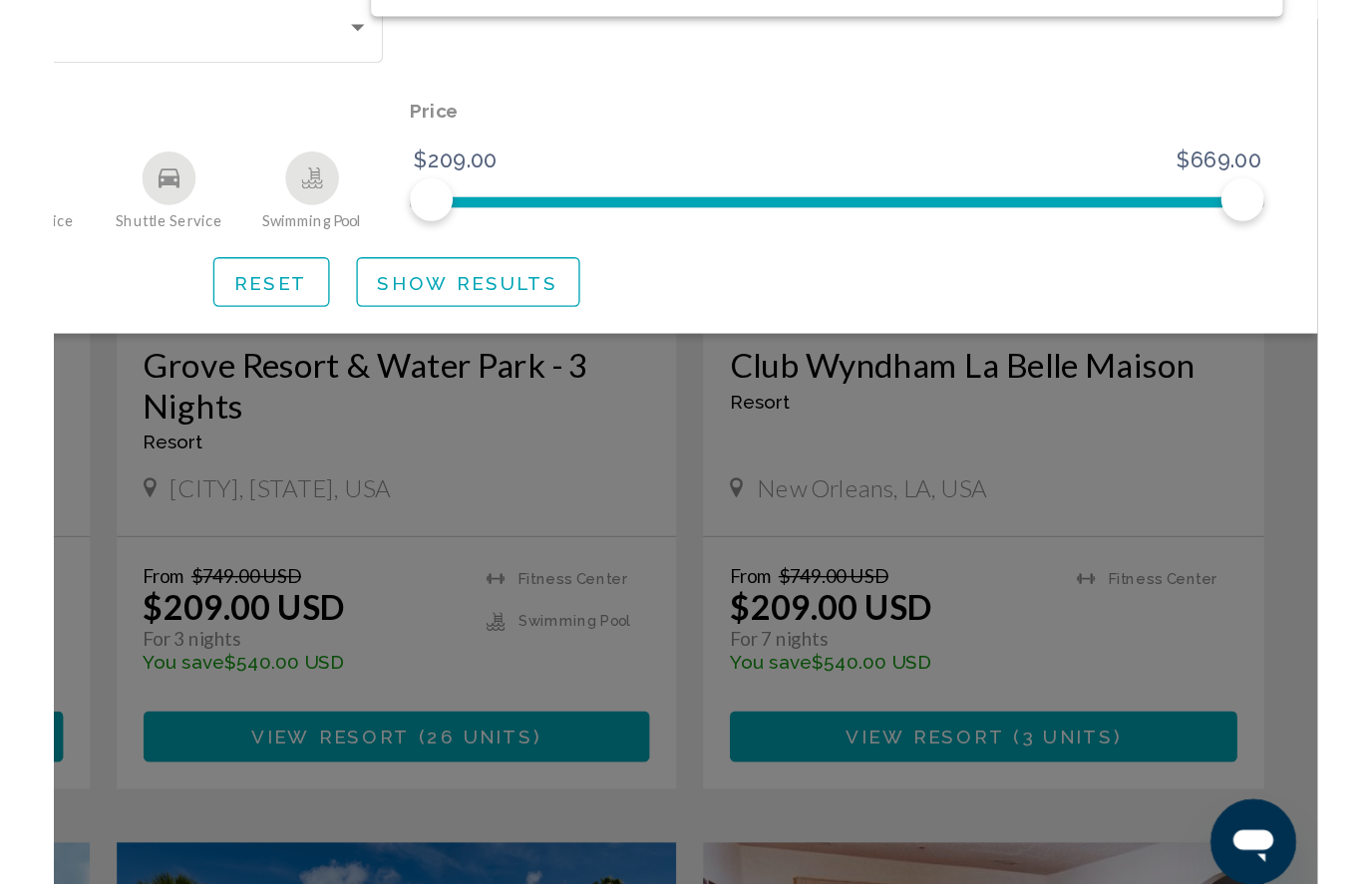 scroll, scrollTop: 1385, scrollLeft: 0, axis: vertical 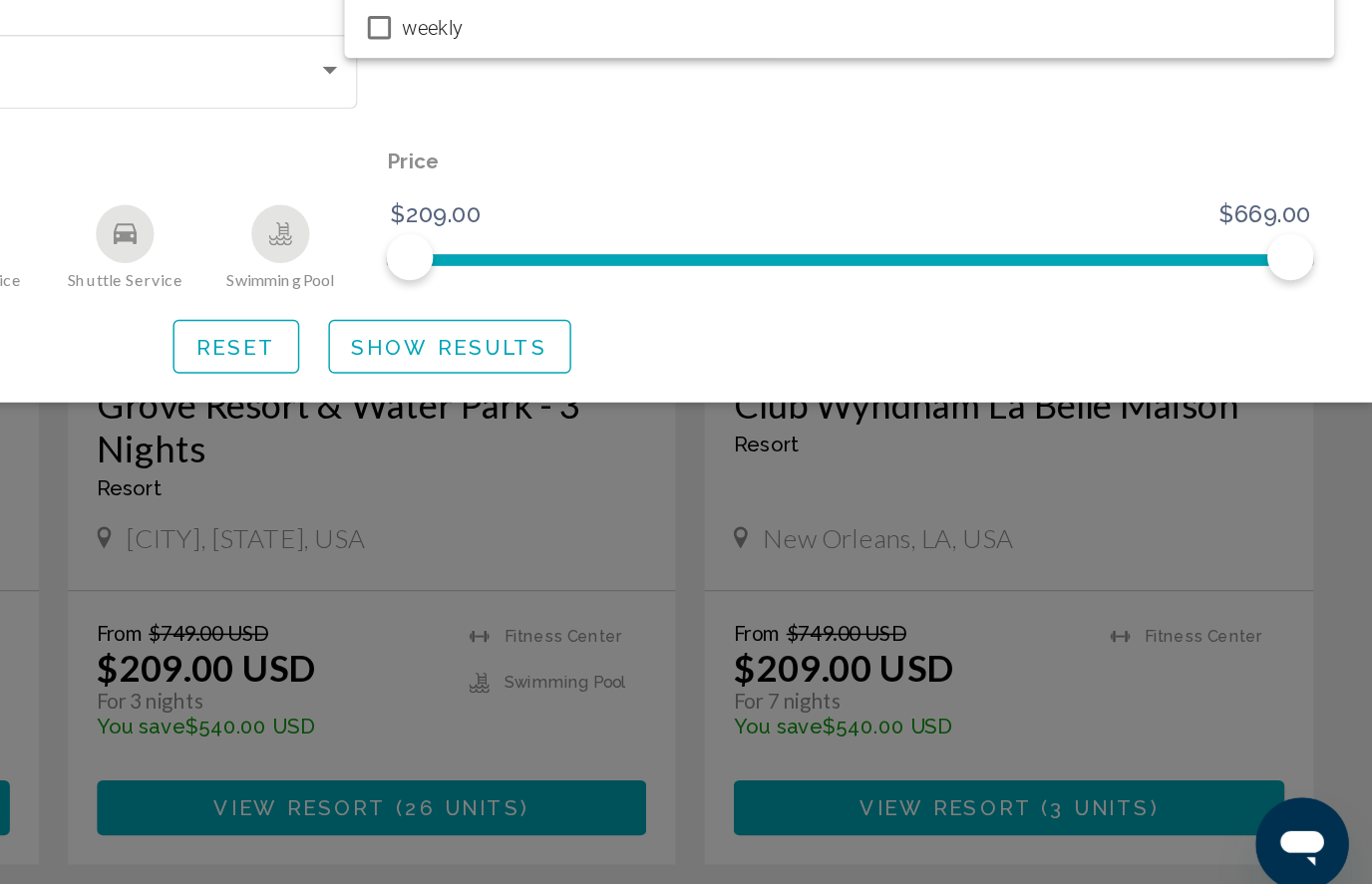 click at bounding box center [686, 442] 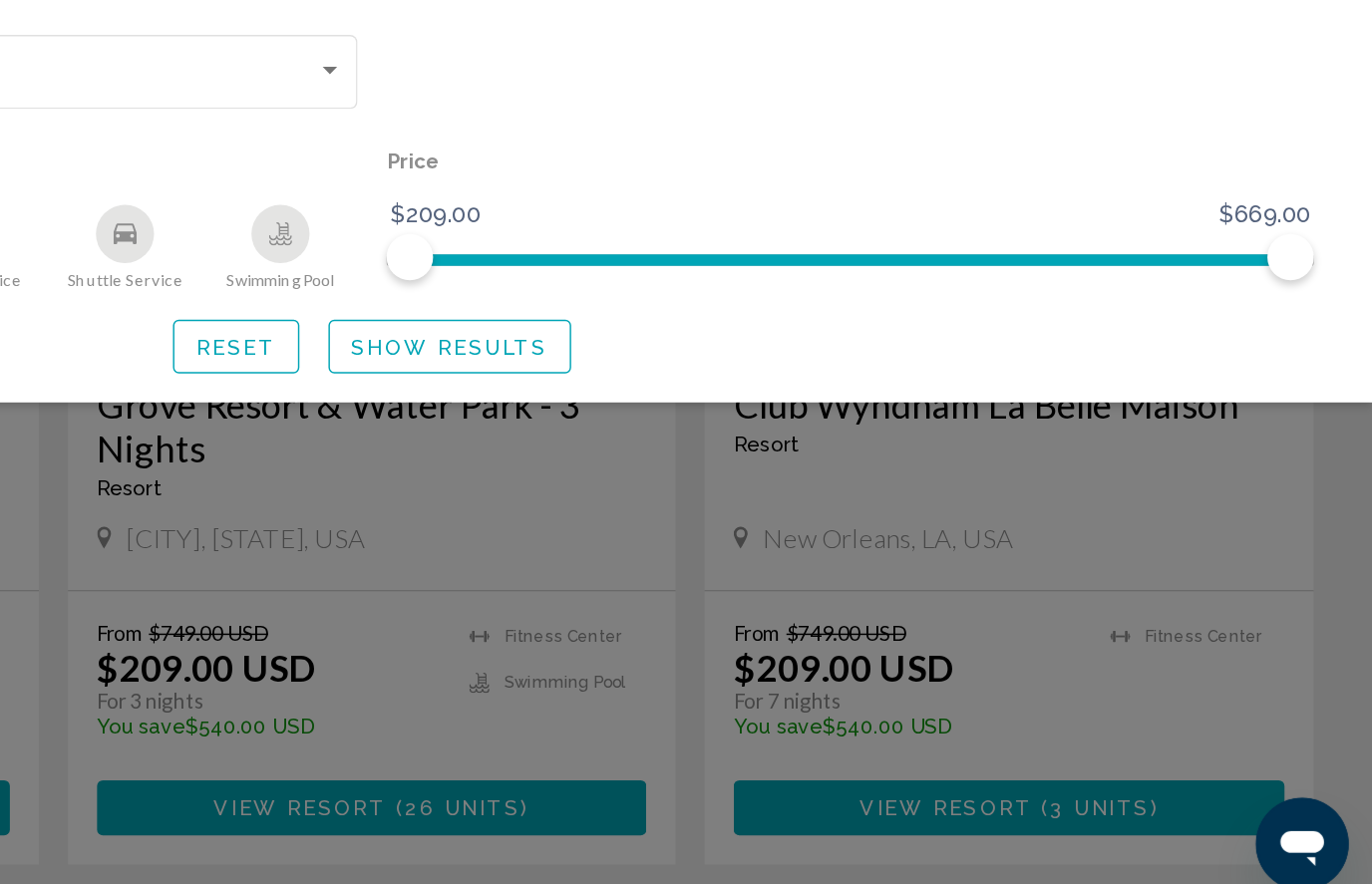 click on "Show Results" 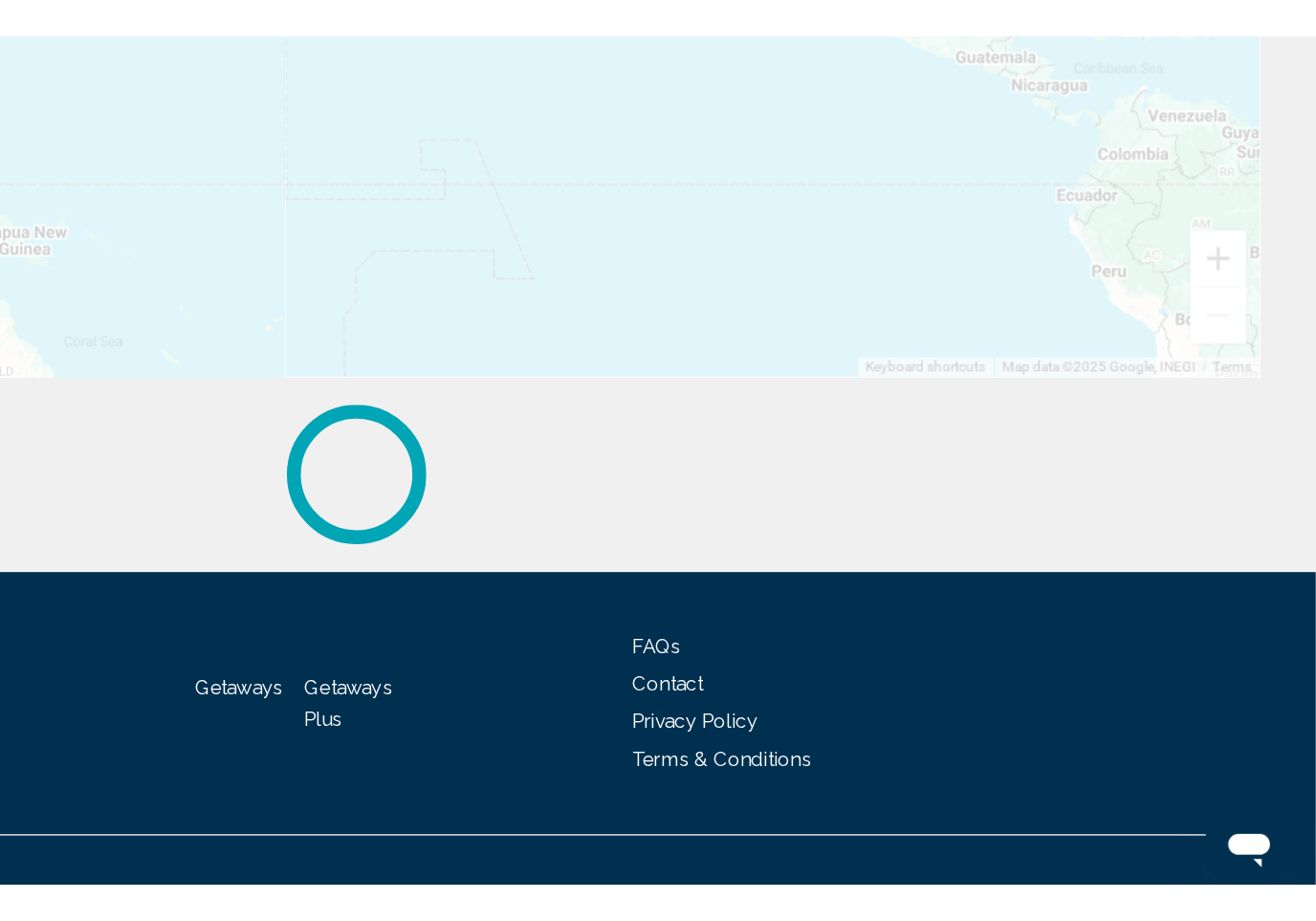 scroll, scrollTop: 0, scrollLeft: 0, axis: both 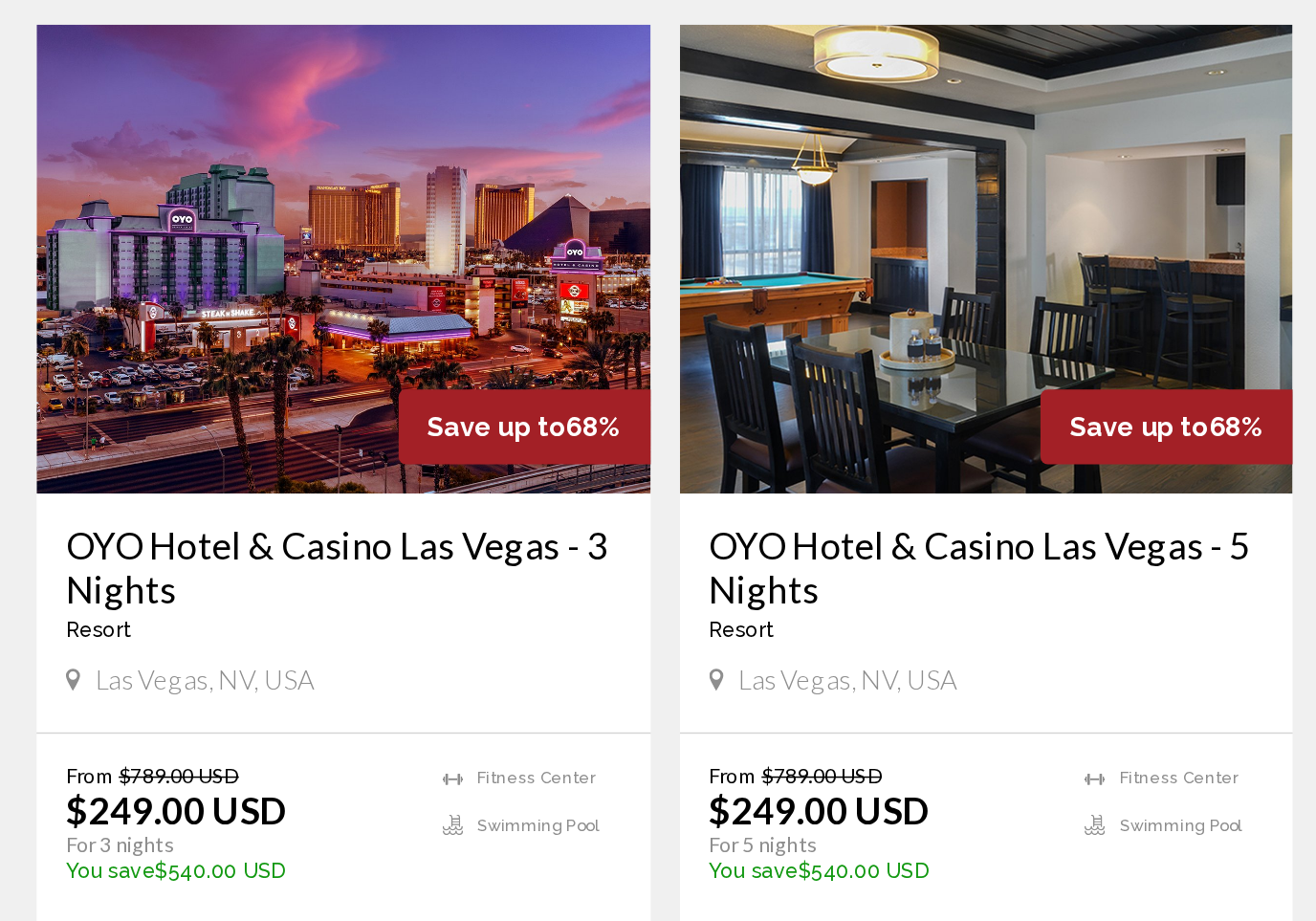 click at bounding box center [658, 473] 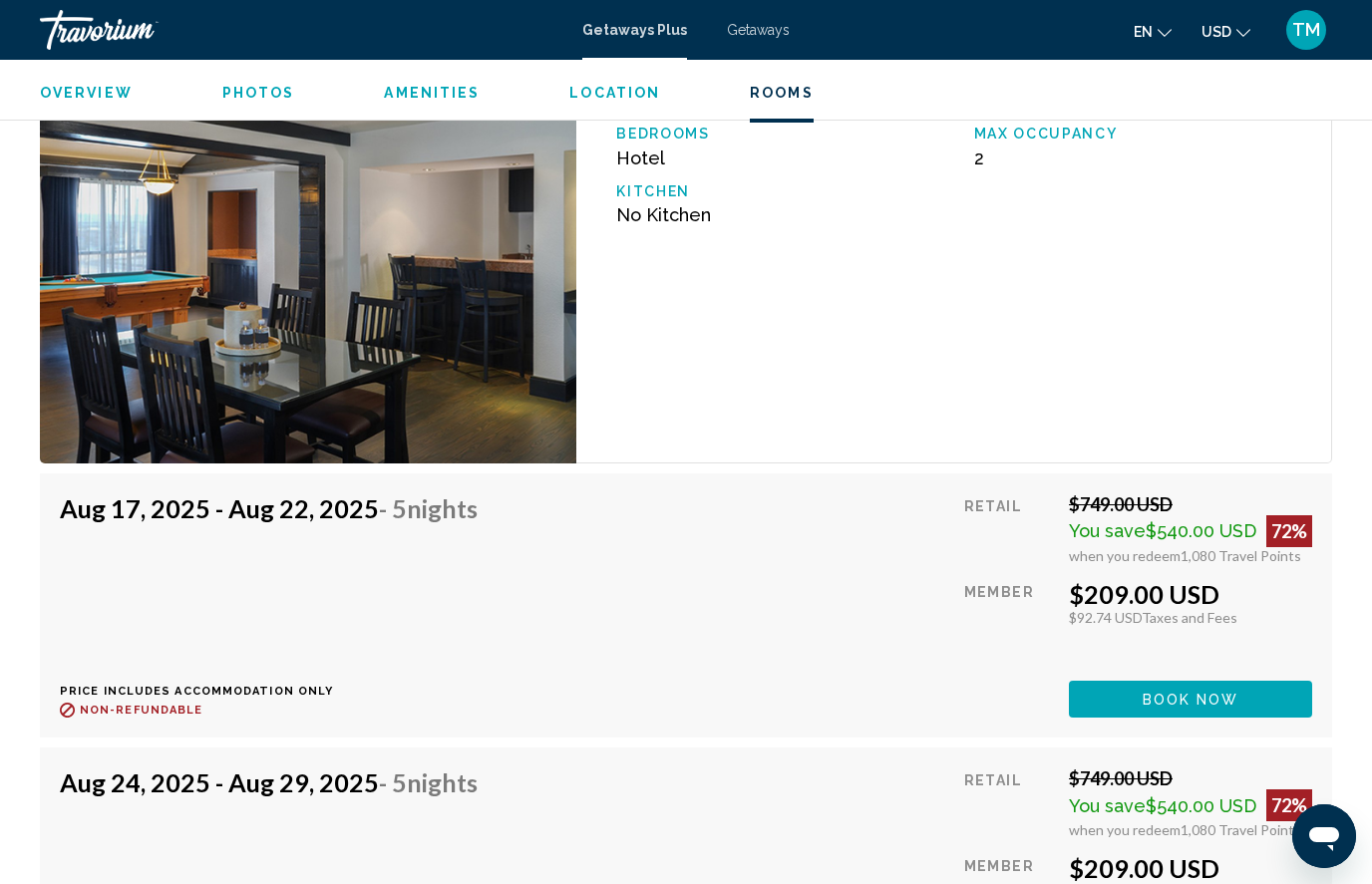 scroll, scrollTop: 3539, scrollLeft: 0, axis: vertical 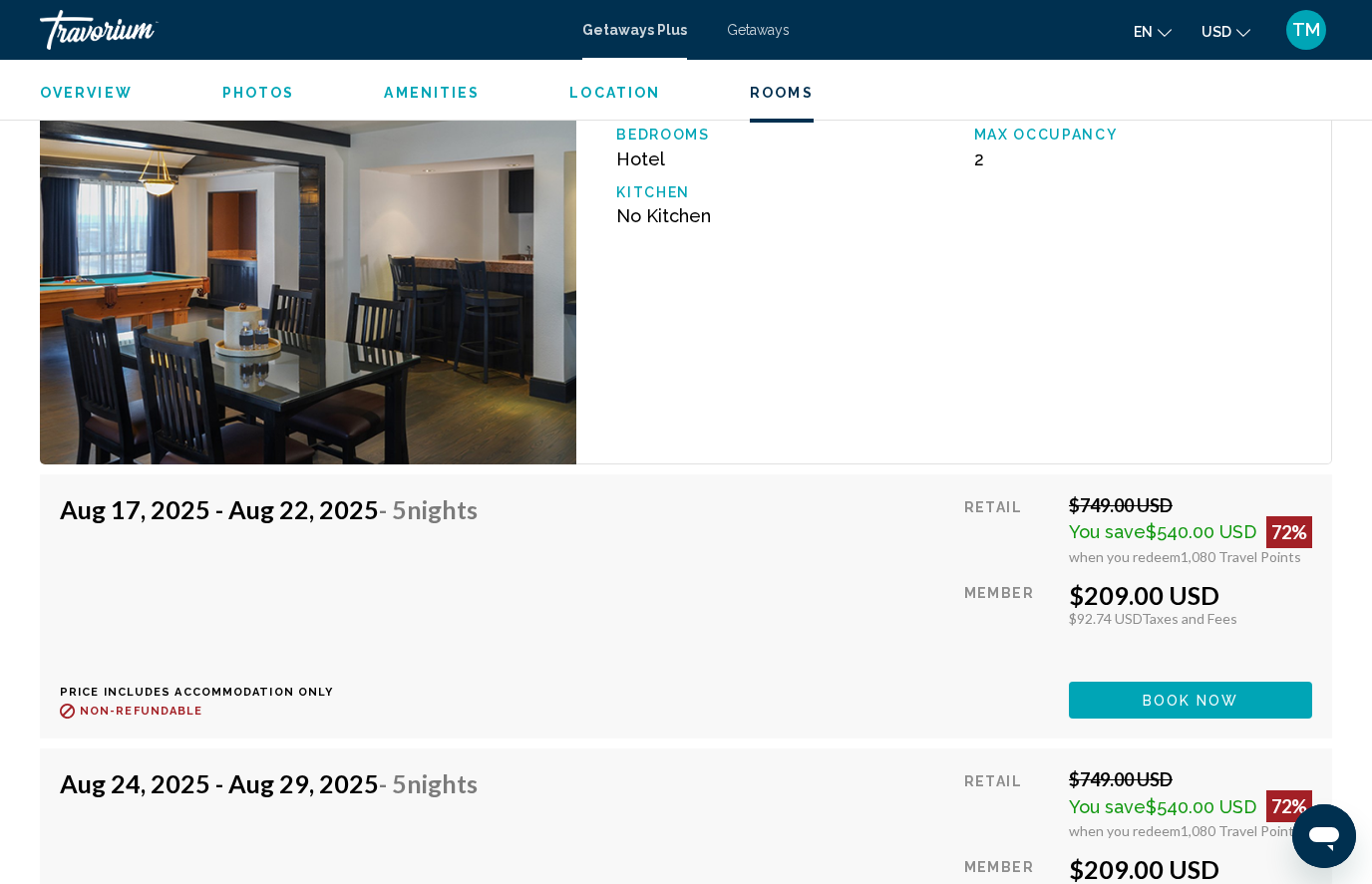 click on "Aug 17, 2025 - Aug 22, 2025  - 5  Nights Price includes accommodation only
Refundable until :
Non-refundable Retail  $749.00 USD  You save  $540.00 USD   72%  when you redeem  1,080  Travel Points  Member  $209.00 USD   $92.74 USD  Taxes and Fees You earn  0  Travel Points  Book now This room is no longer available. Price includes accommodation only
Refundable until
Non-refundable Book now This room is no longer available." at bounding box center [686, 606] 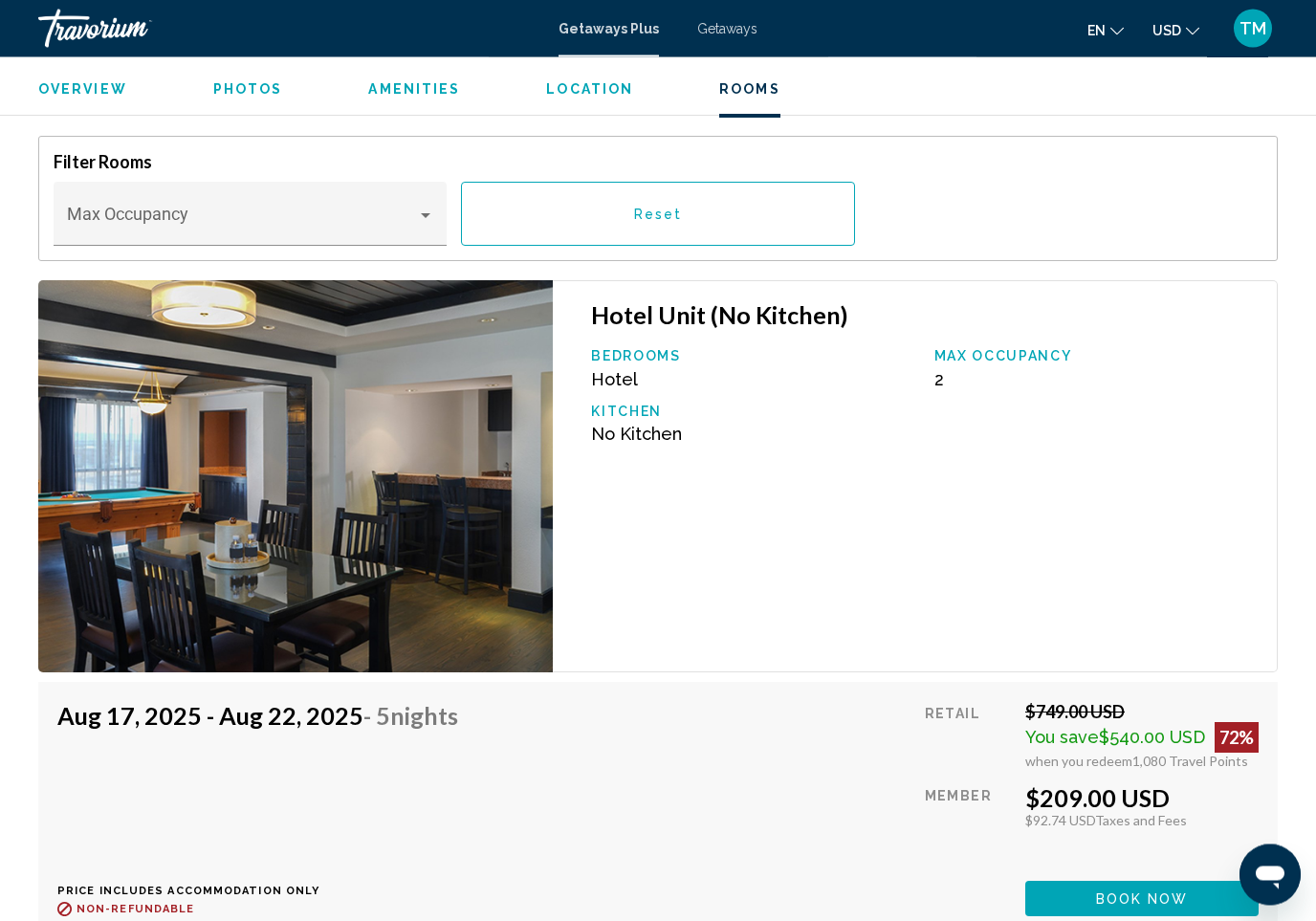 scroll, scrollTop: 3170, scrollLeft: 0, axis: vertical 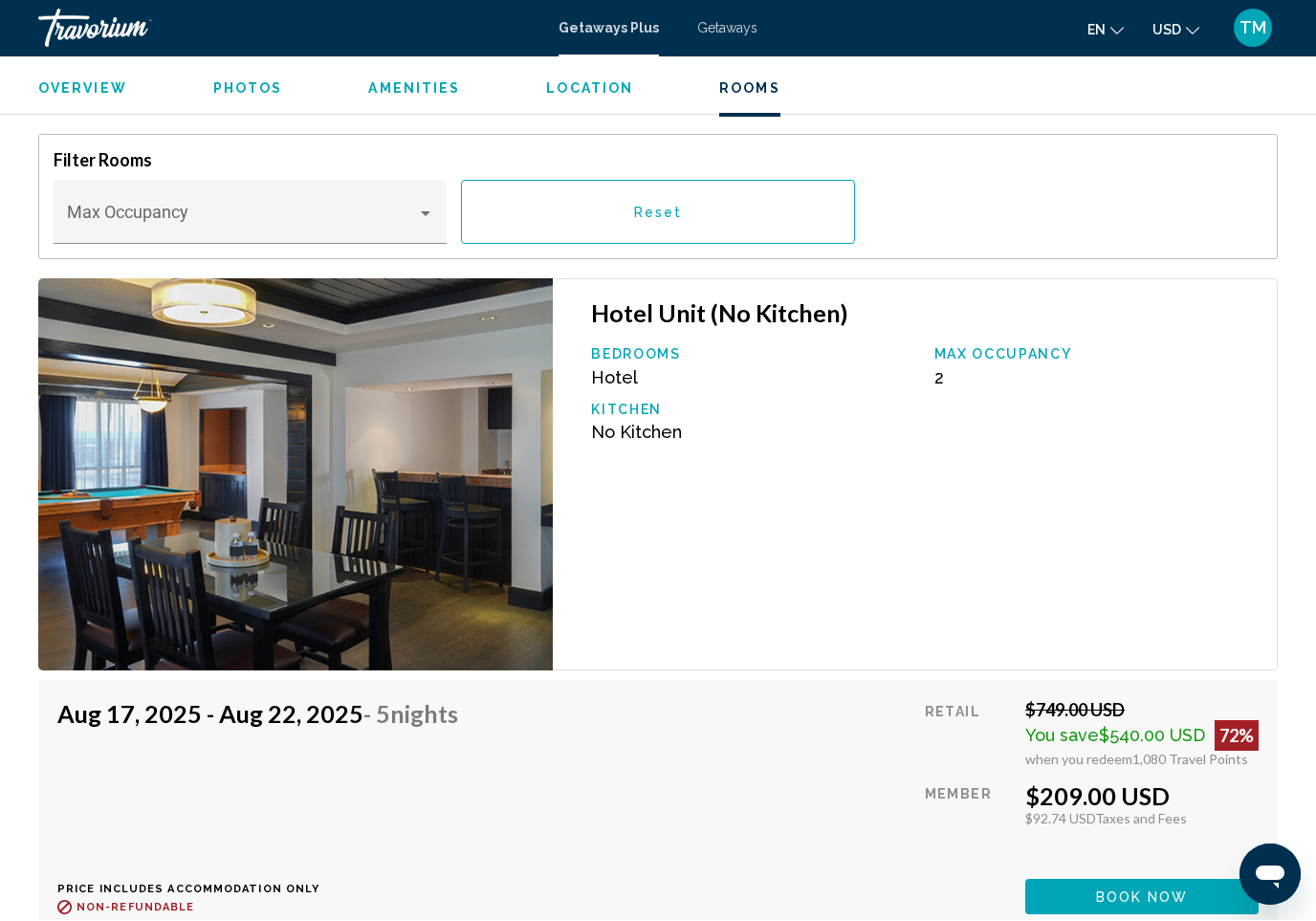 click at bounding box center (296, 475) 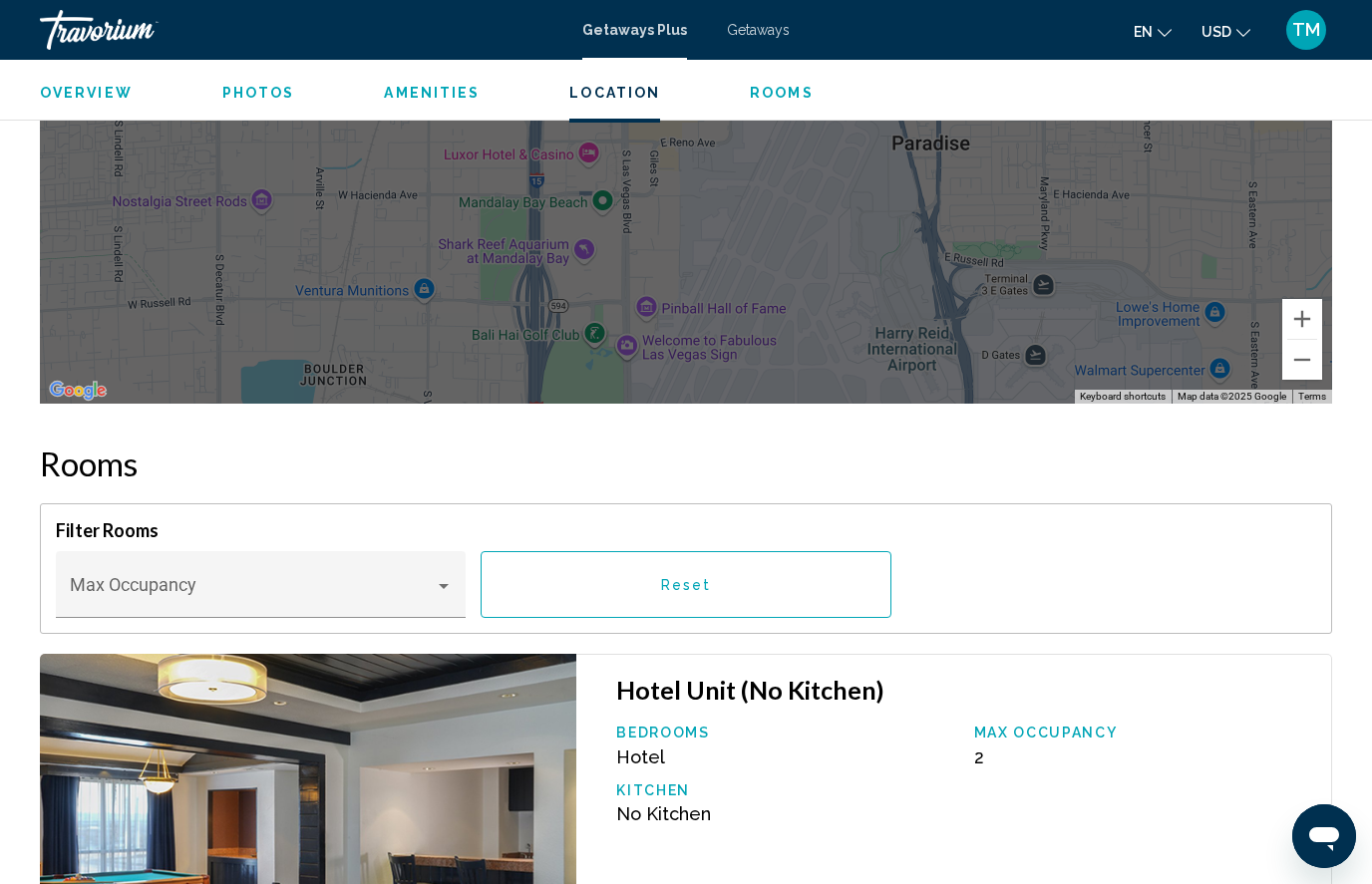 scroll, scrollTop: 2940, scrollLeft: 0, axis: vertical 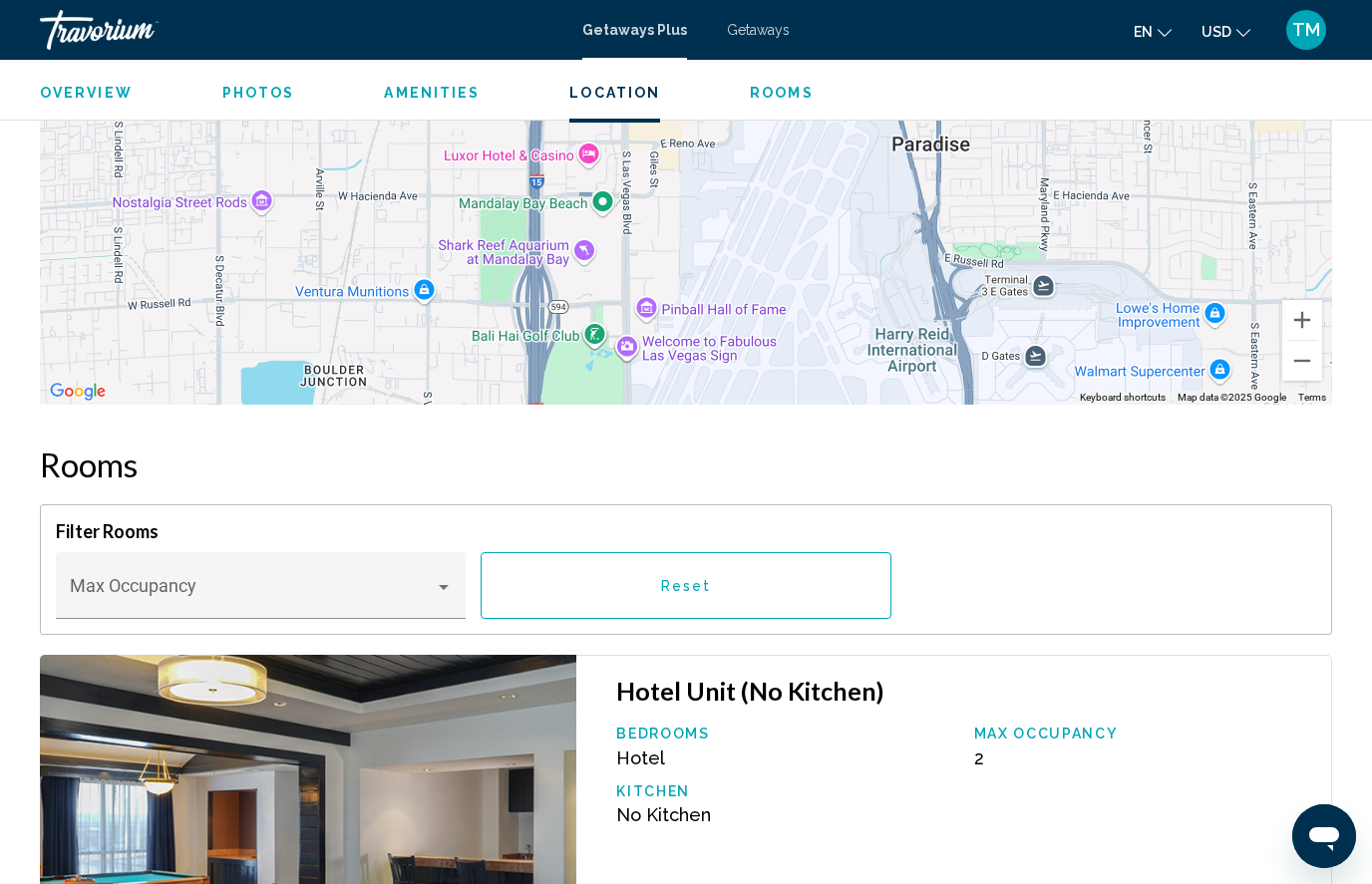 click on "Location" at bounding box center [614, 93] 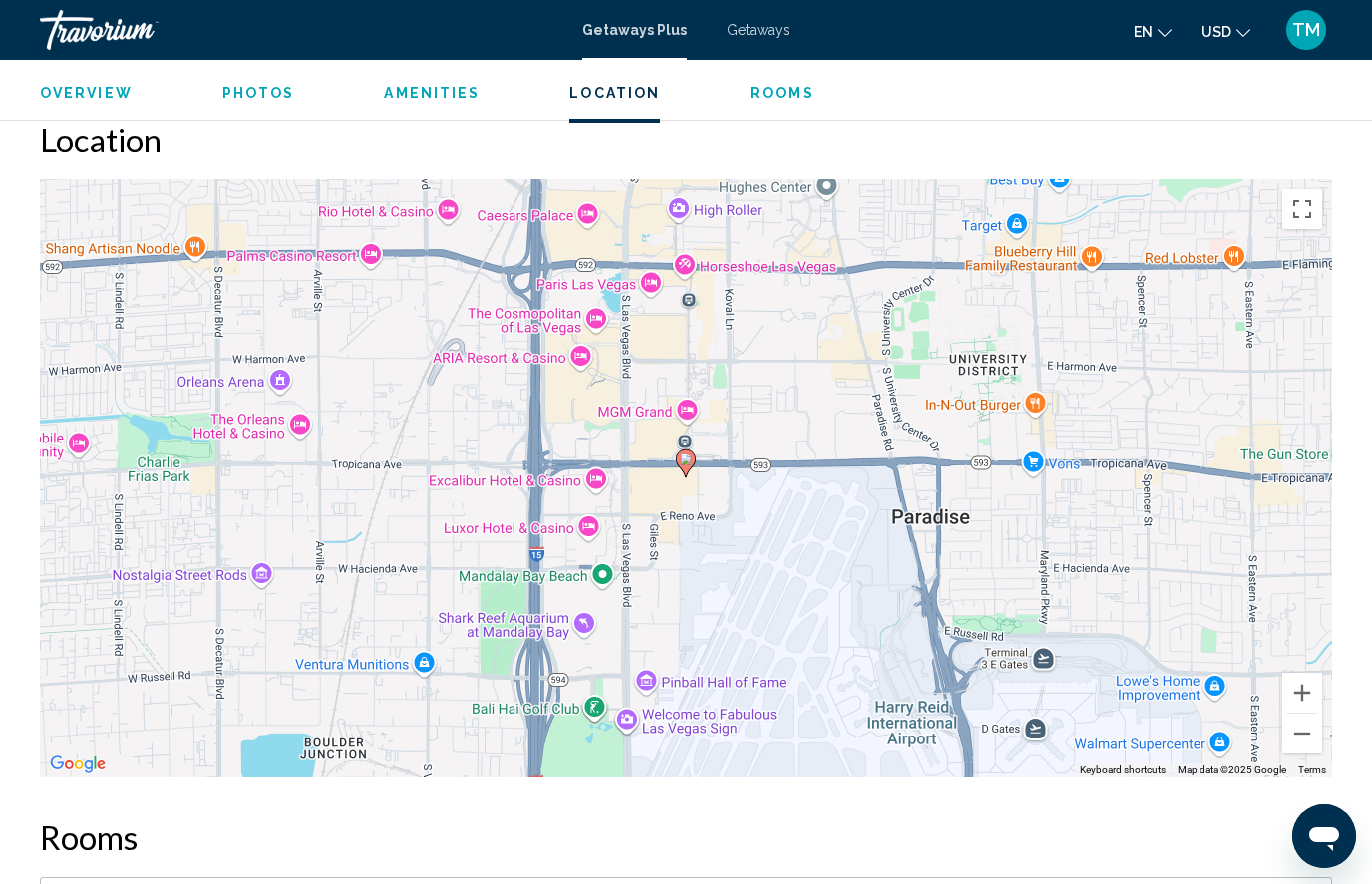click on "Rooms" at bounding box center [782, 93] 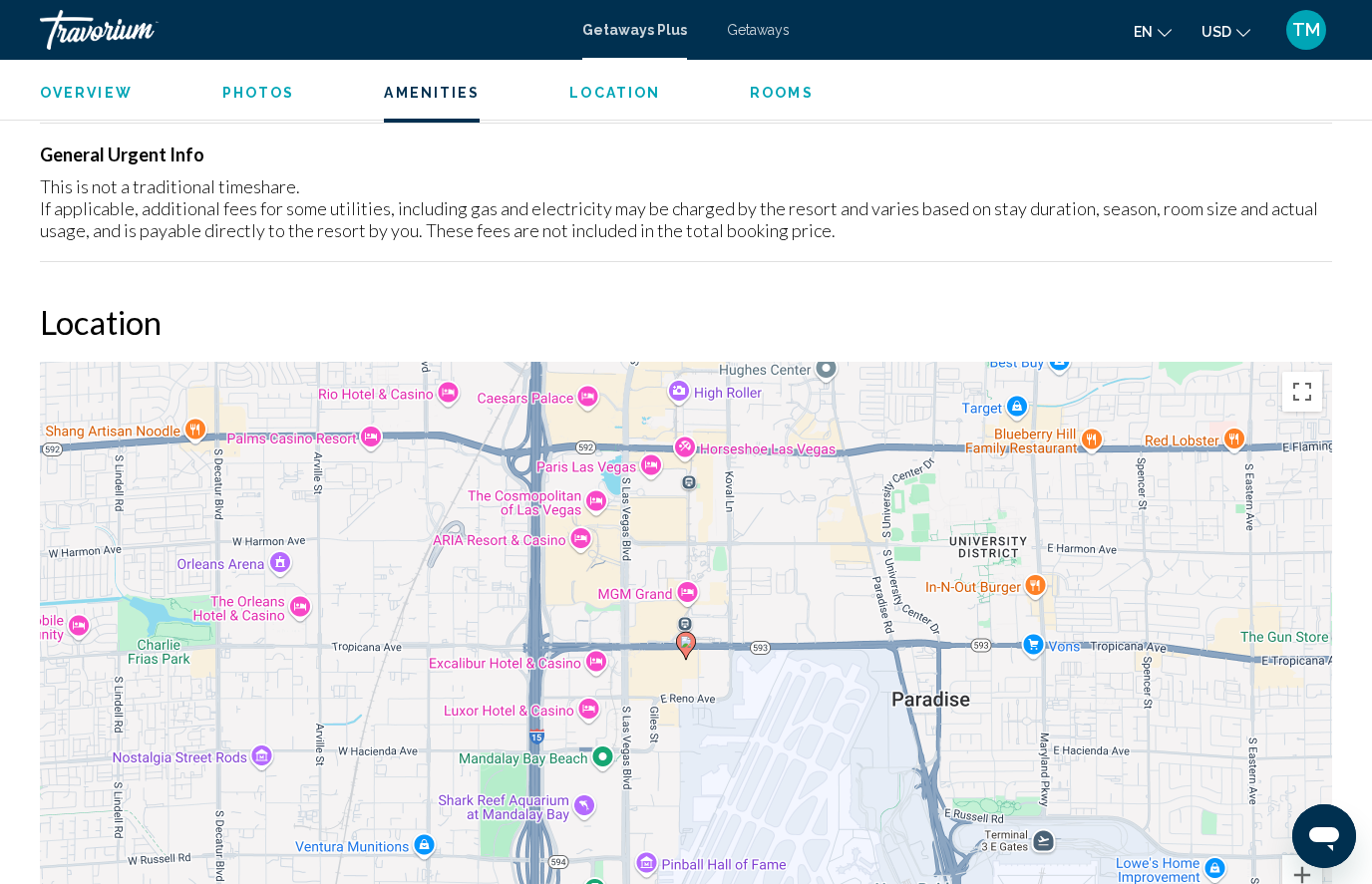 scroll, scrollTop: 2383, scrollLeft: 0, axis: vertical 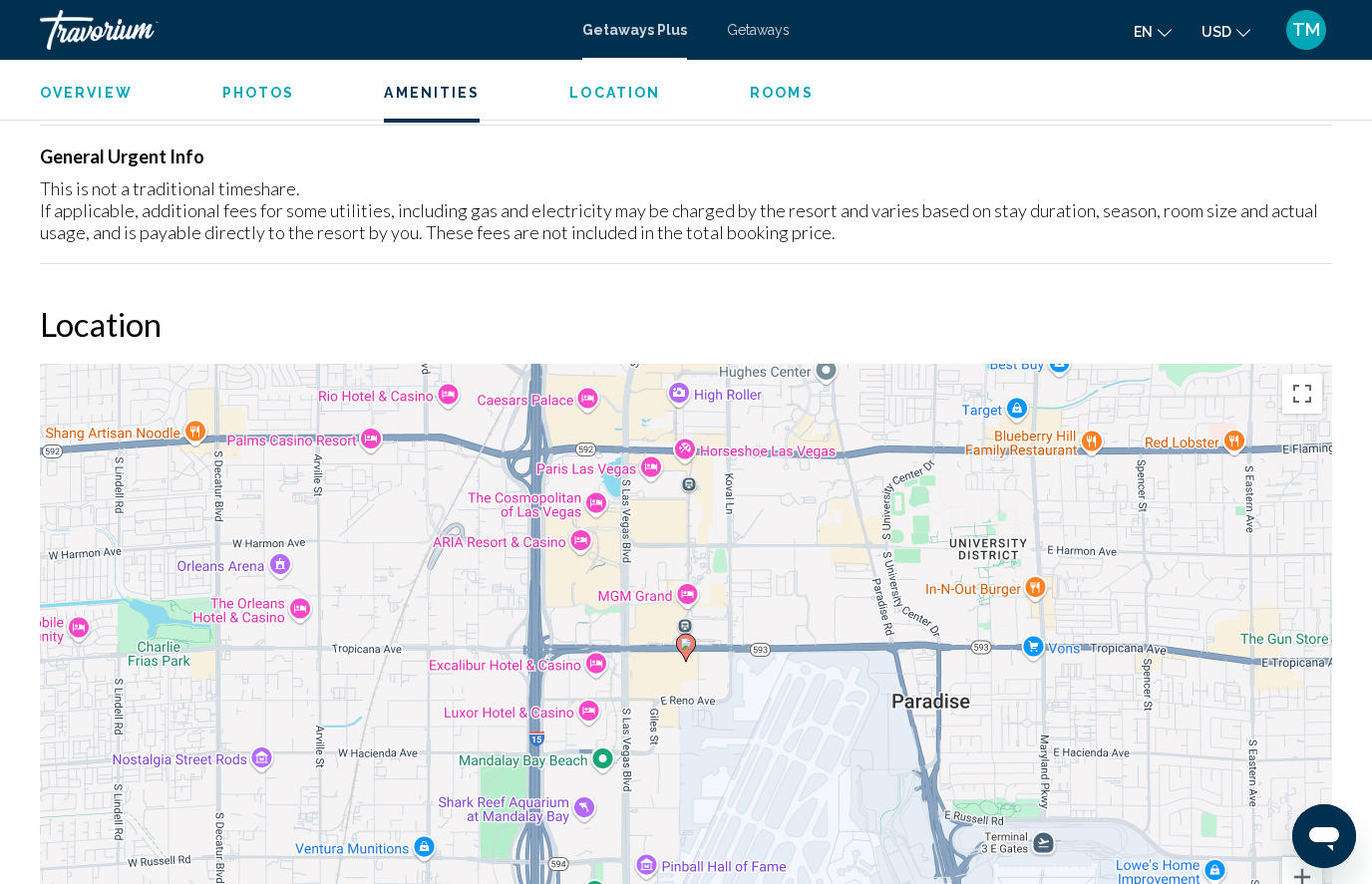 click on "Photos" at bounding box center (258, 93) 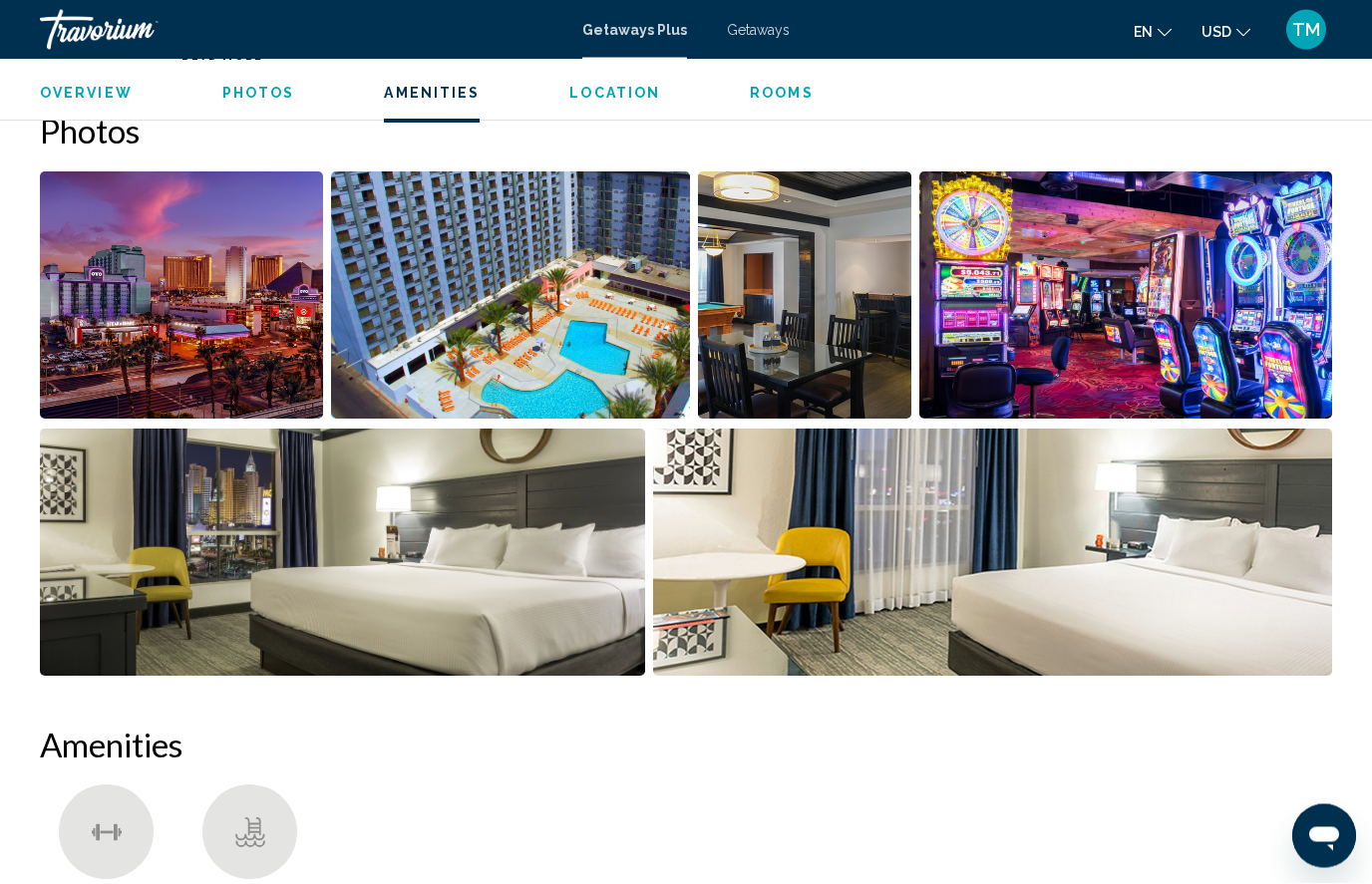 scroll, scrollTop: 1254, scrollLeft: 0, axis: vertical 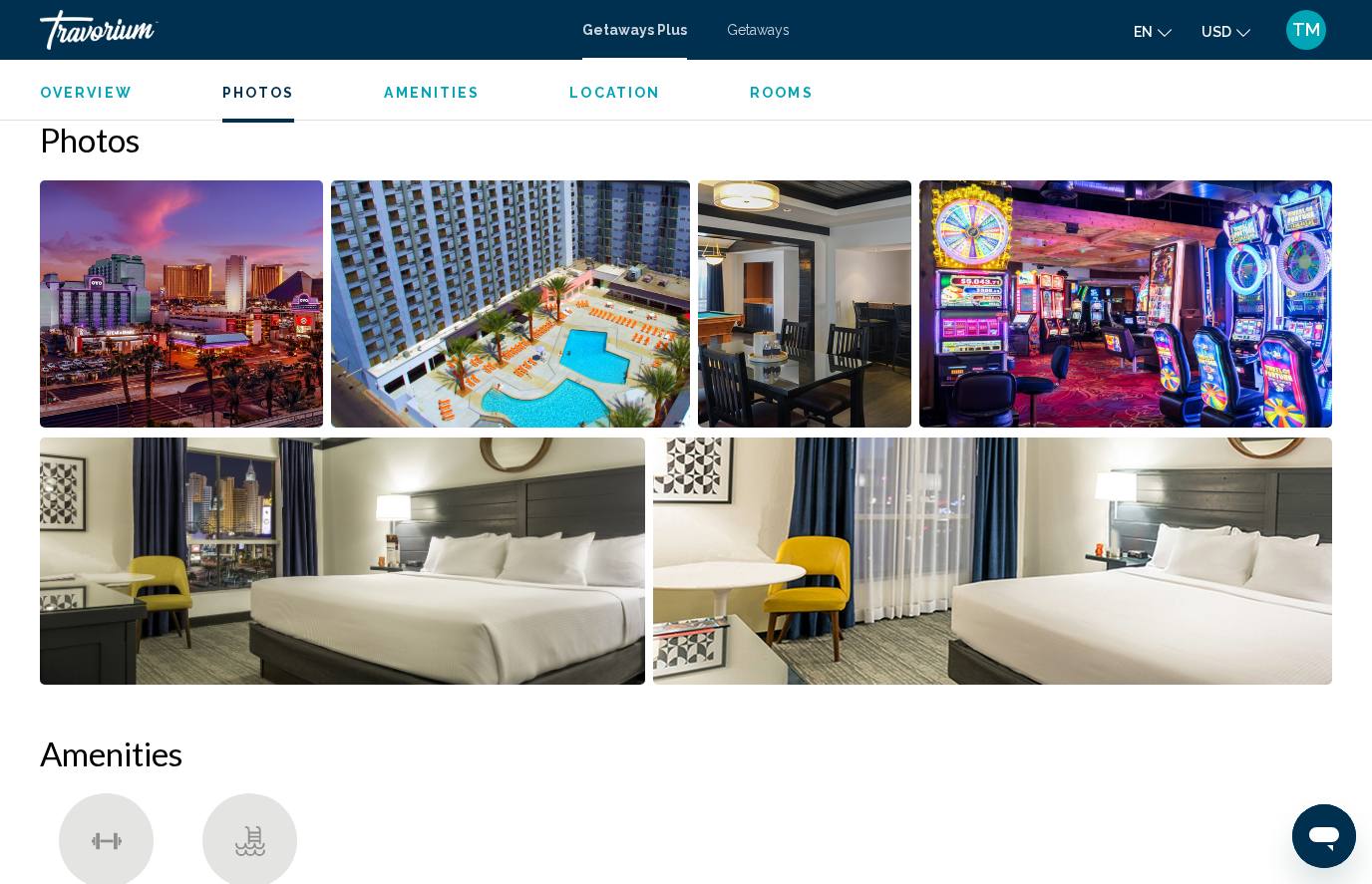 click at bounding box center [342, 561] 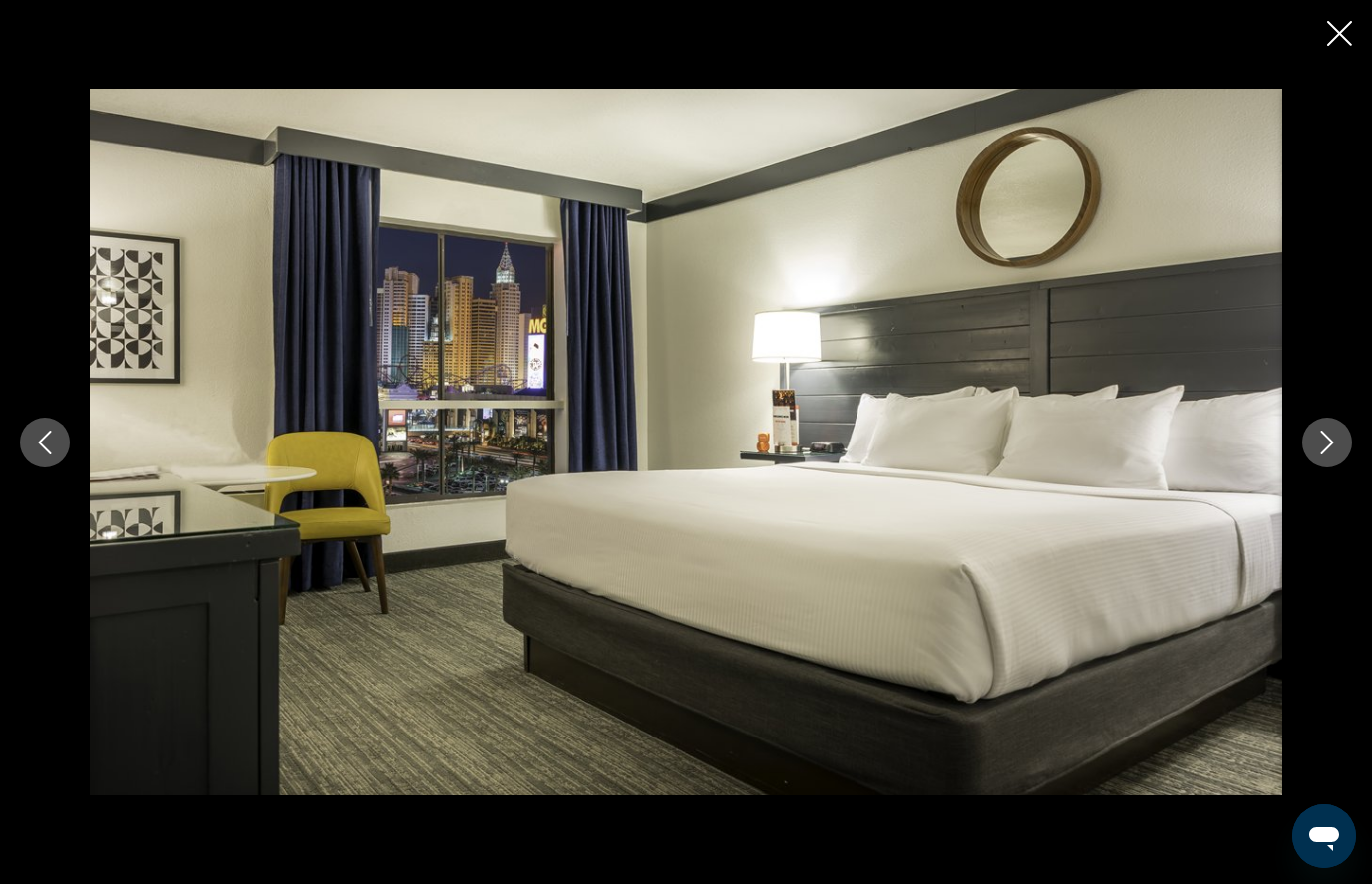 click 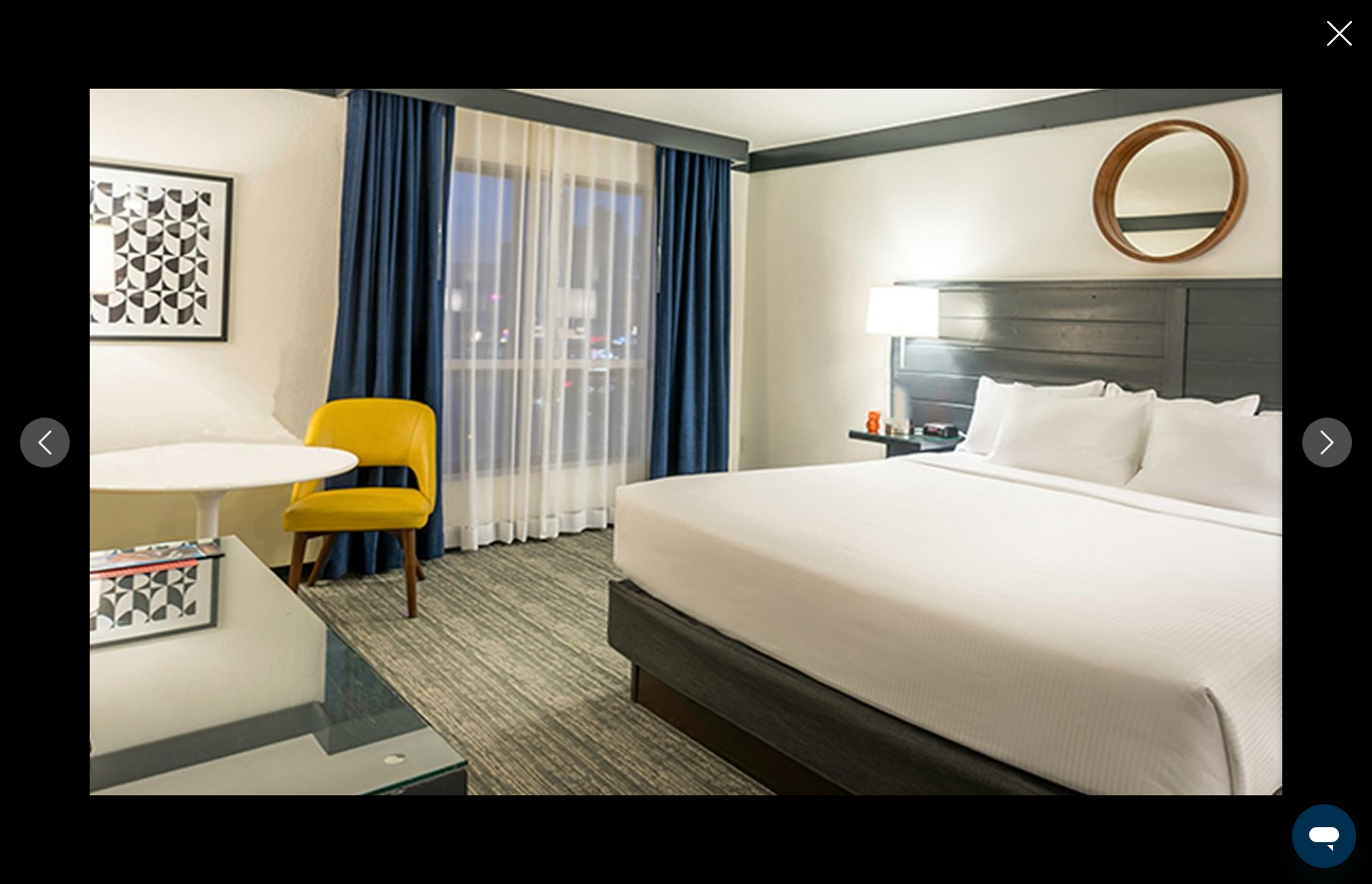 click 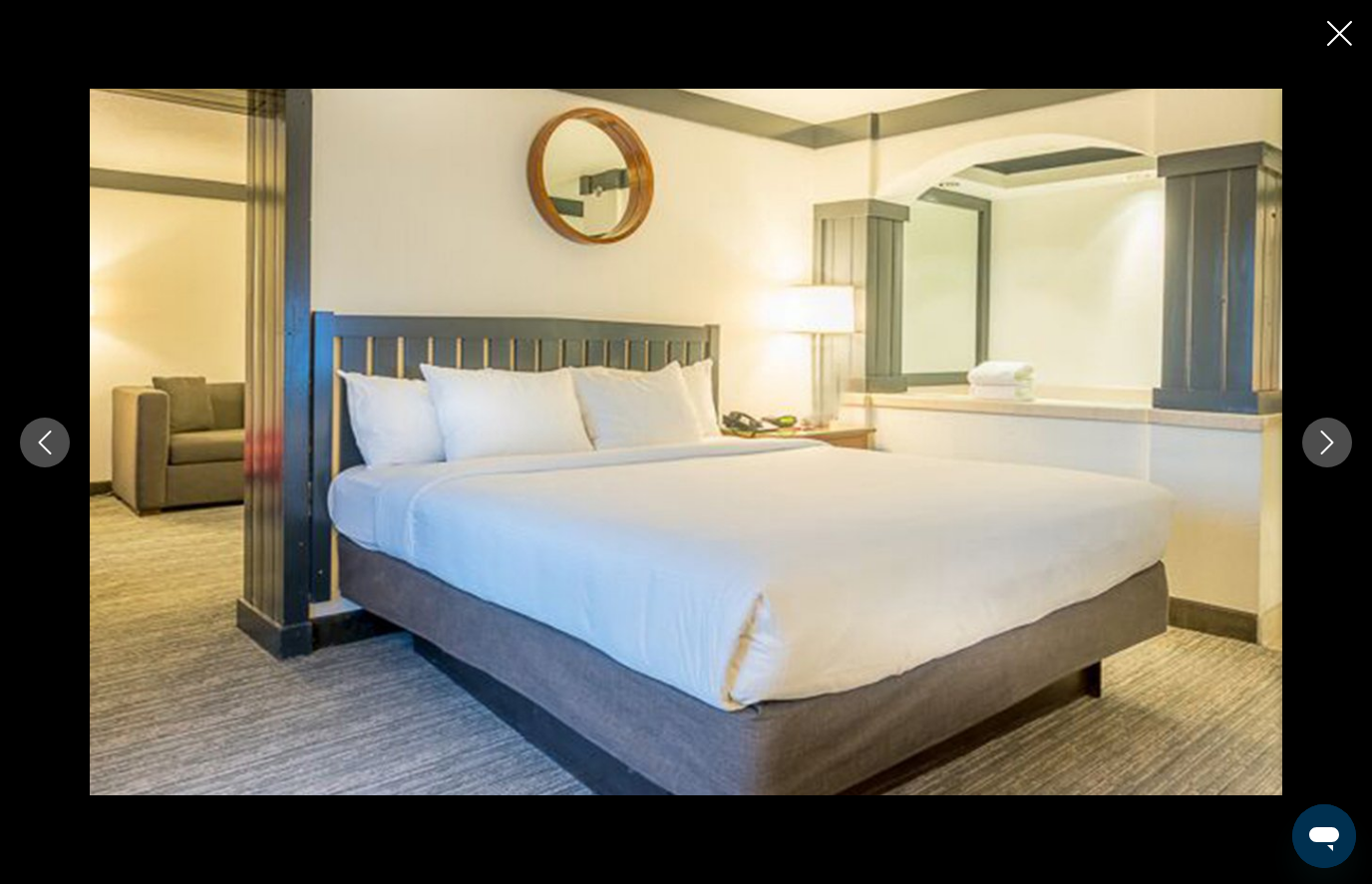click 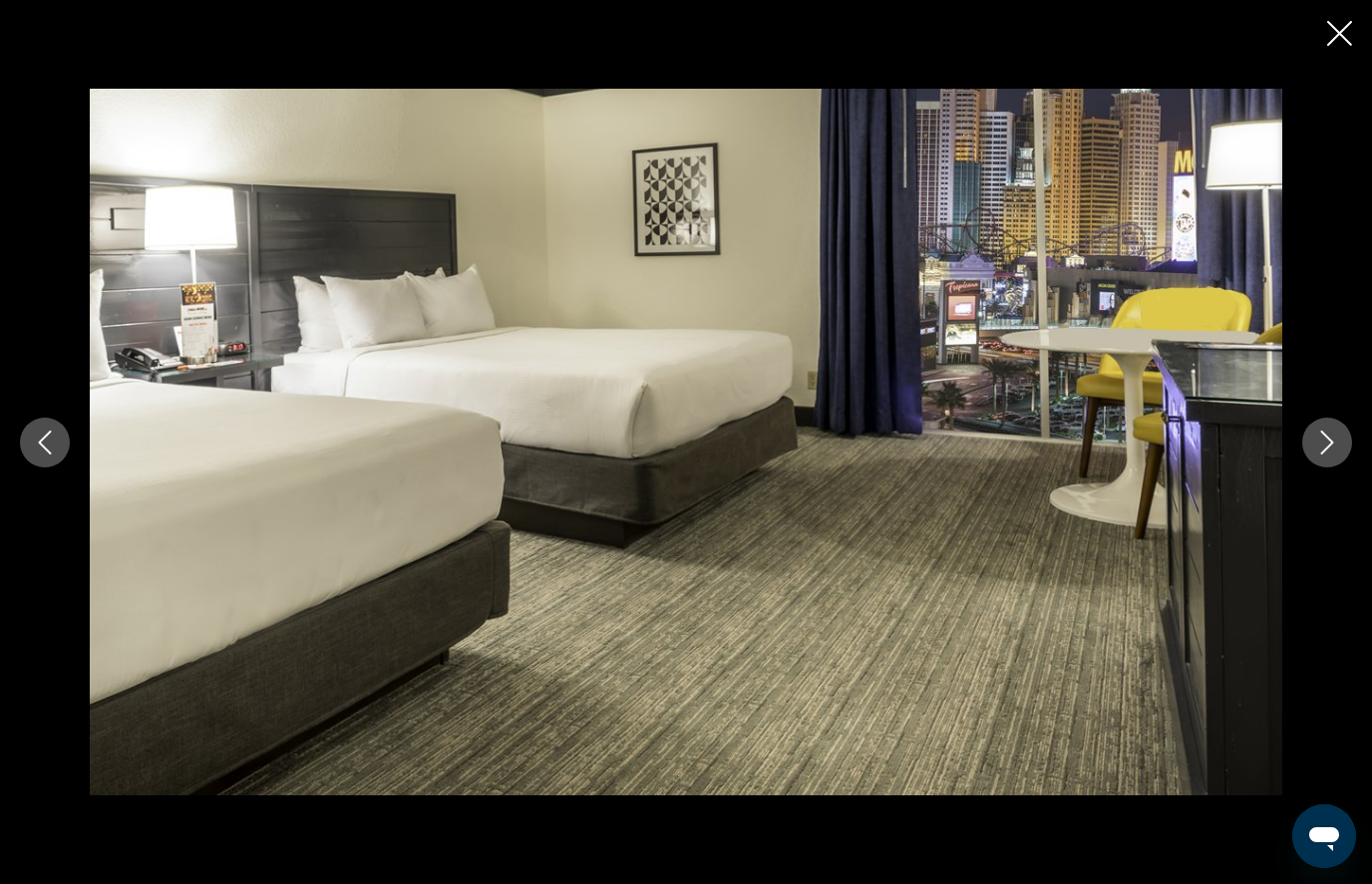 click 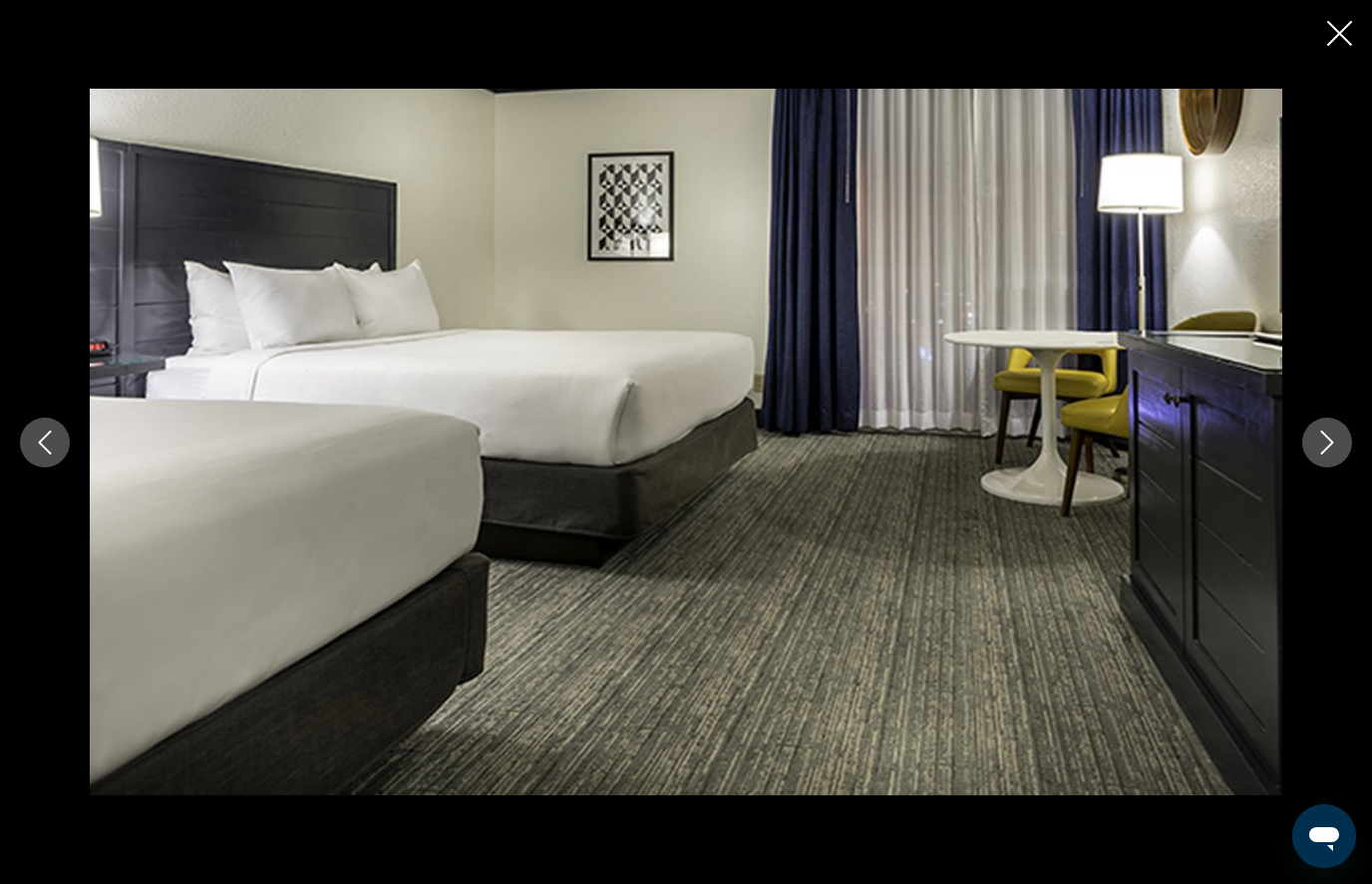 click 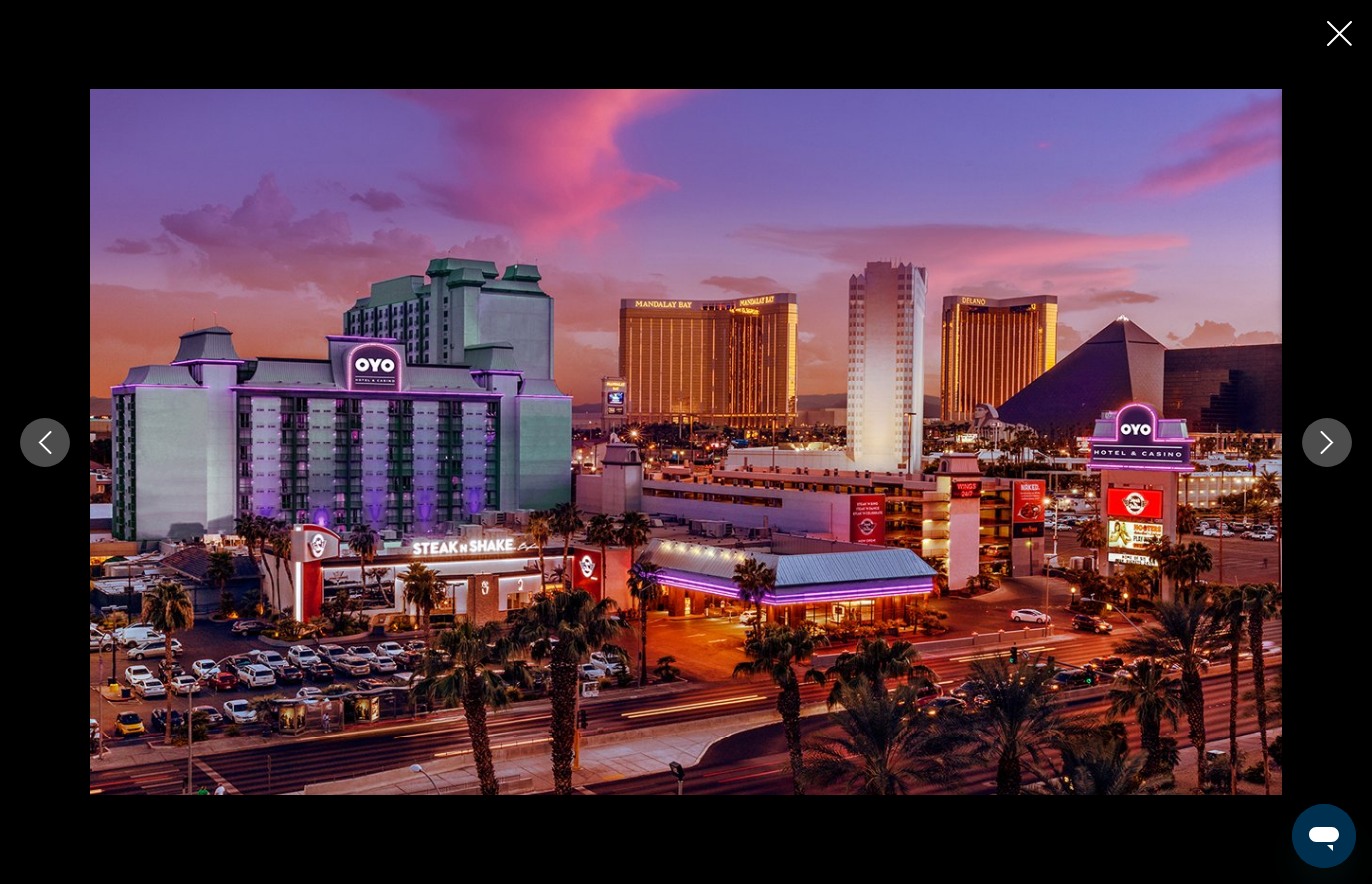 click at bounding box center [1327, 442] 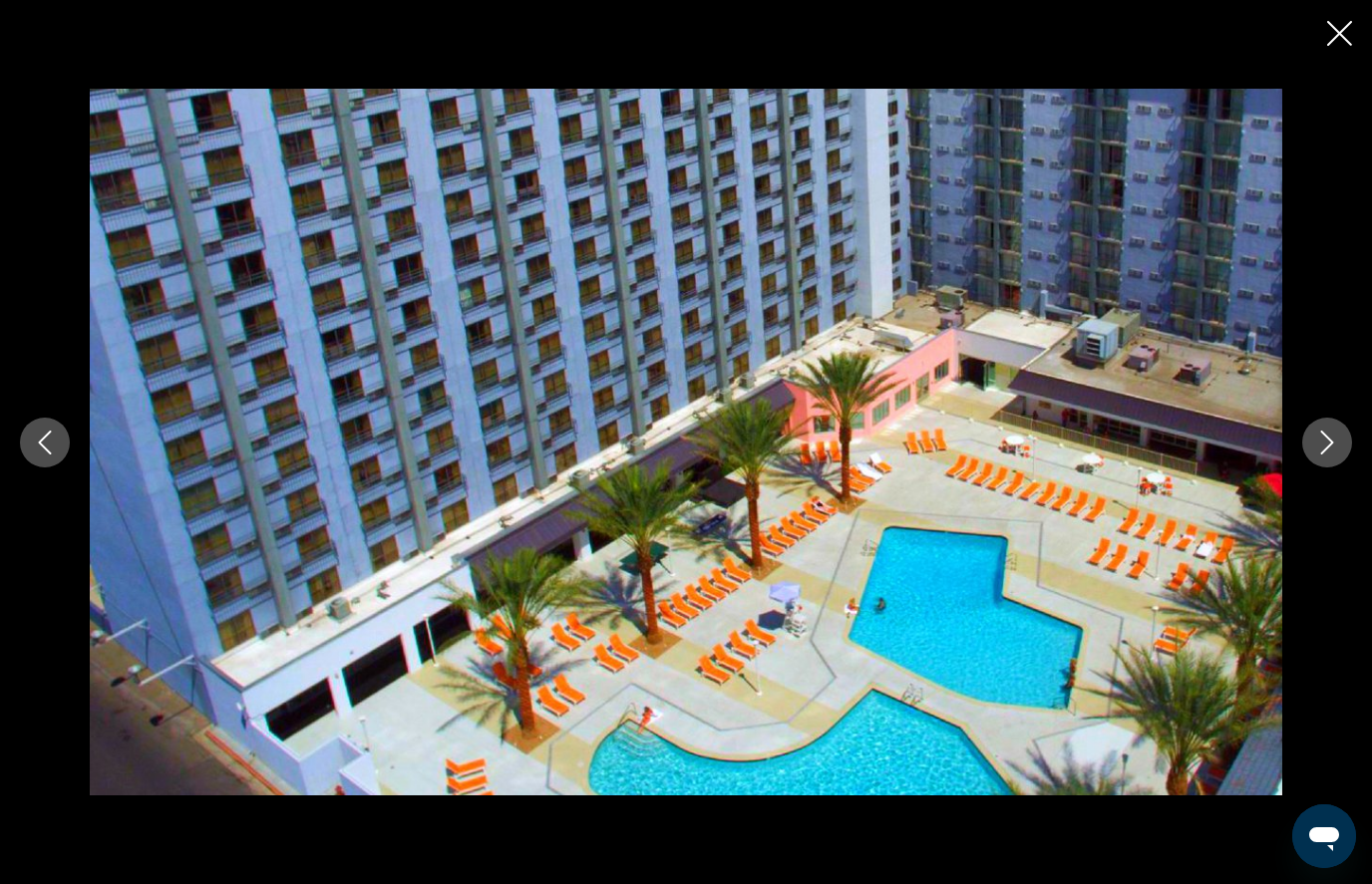 click 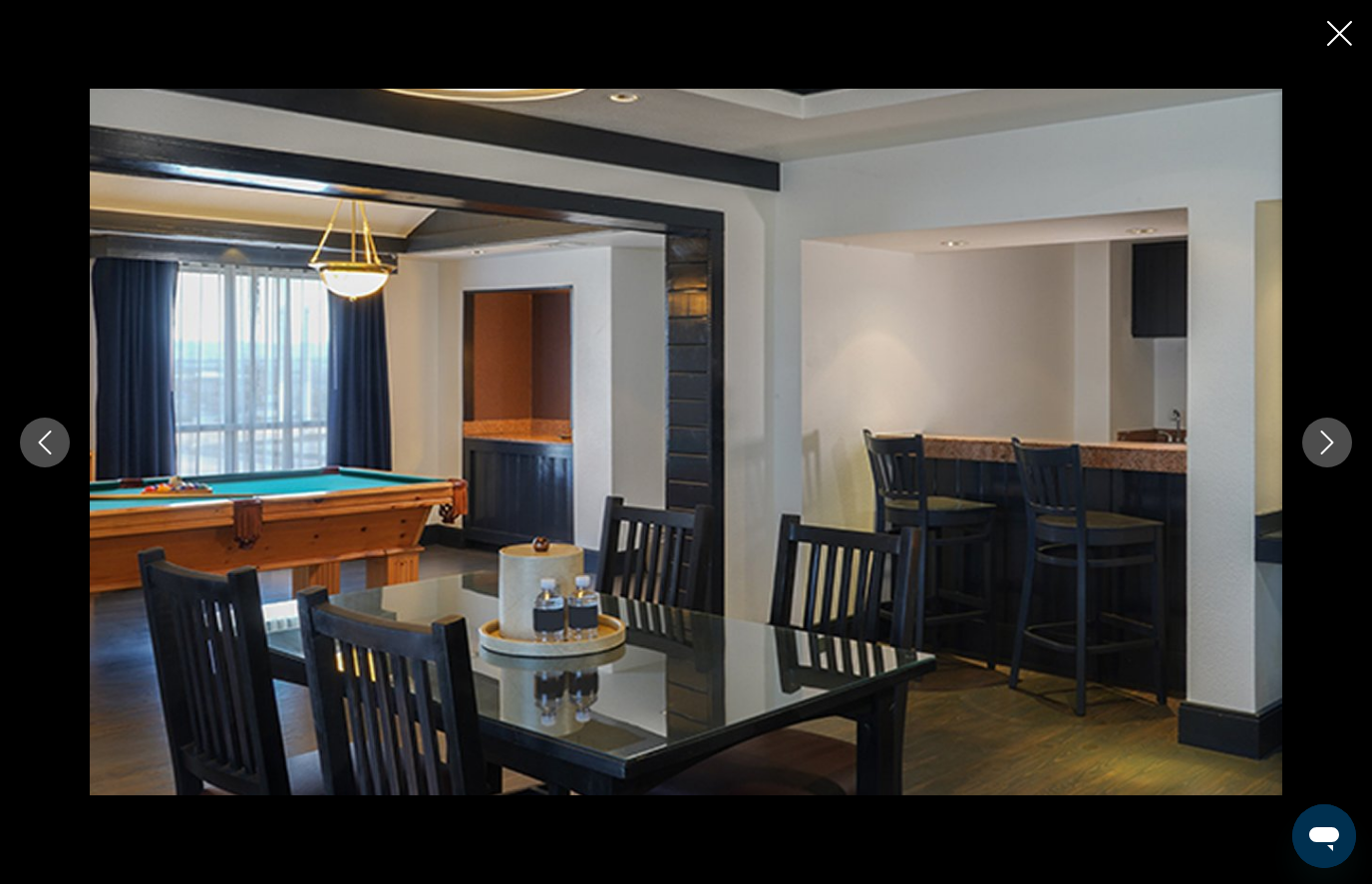 click 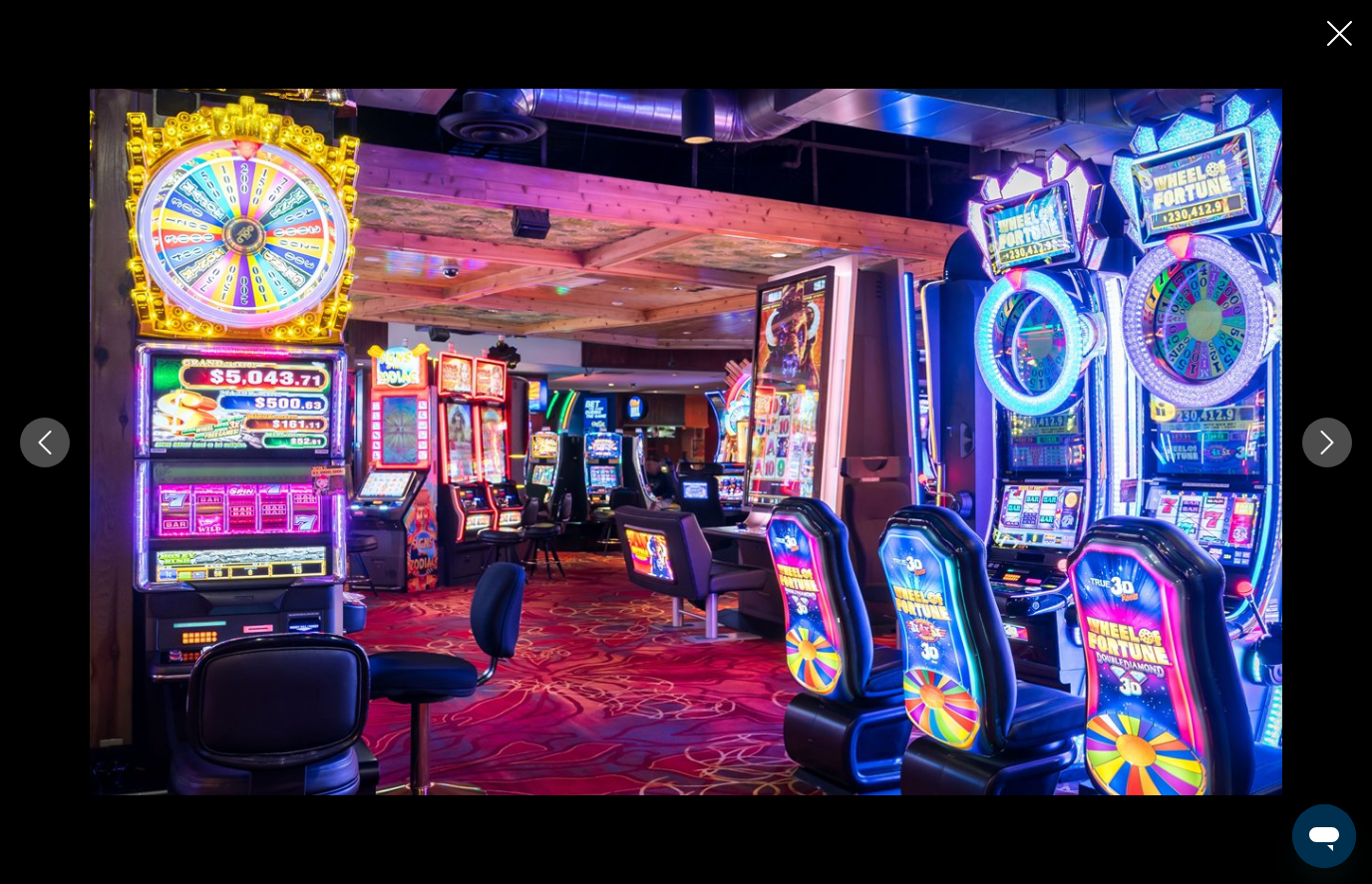 click 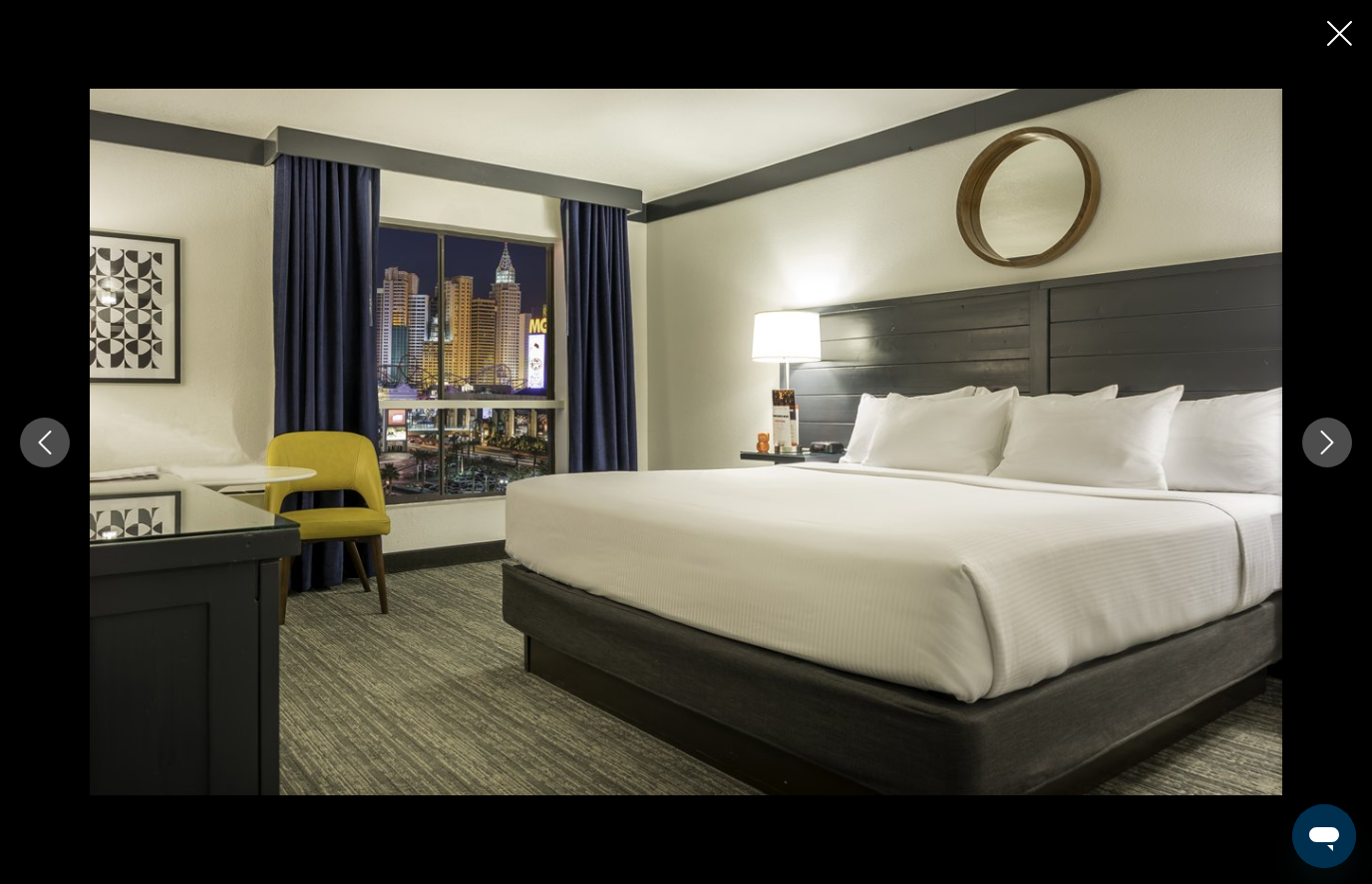 click 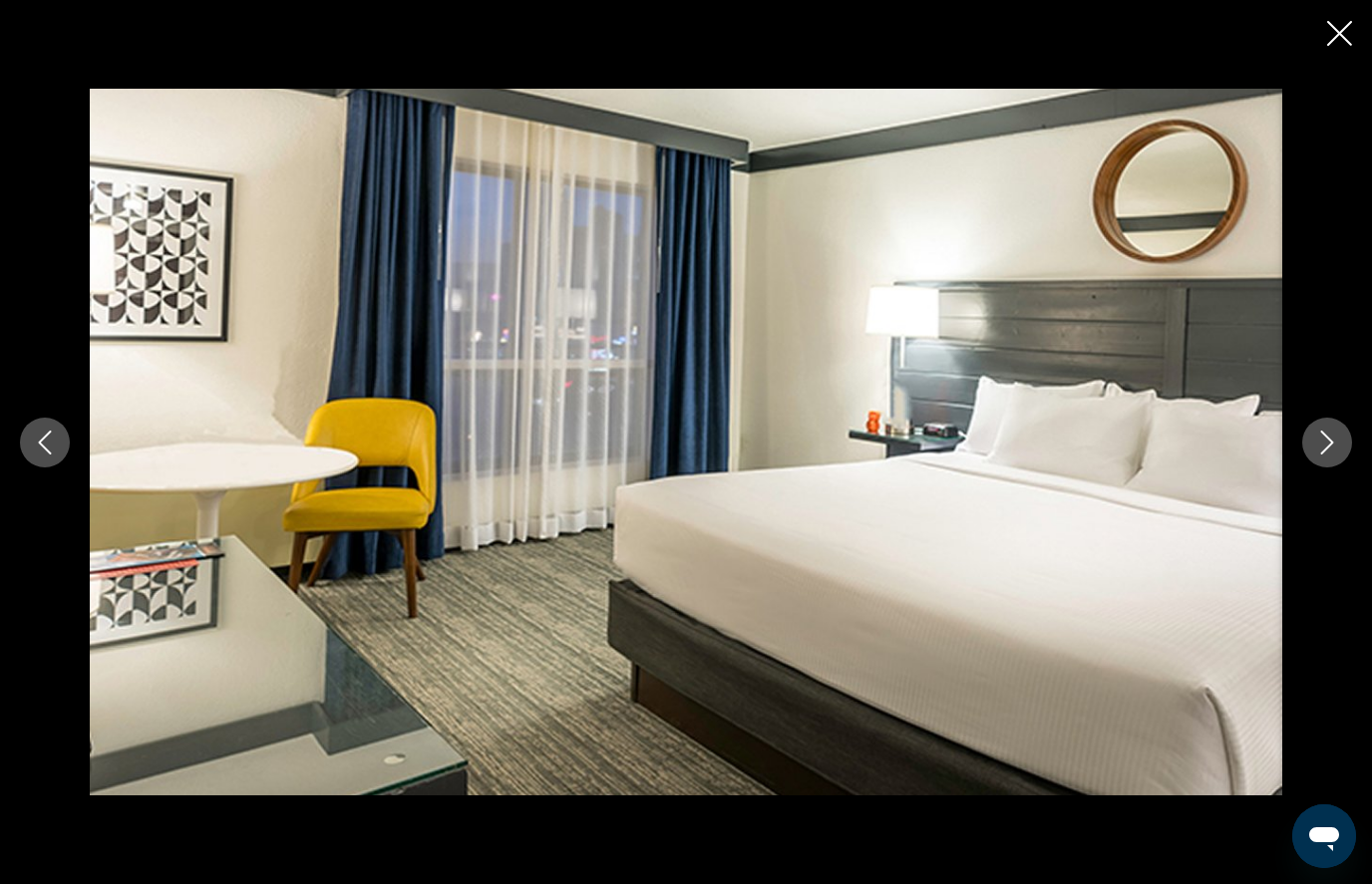 click 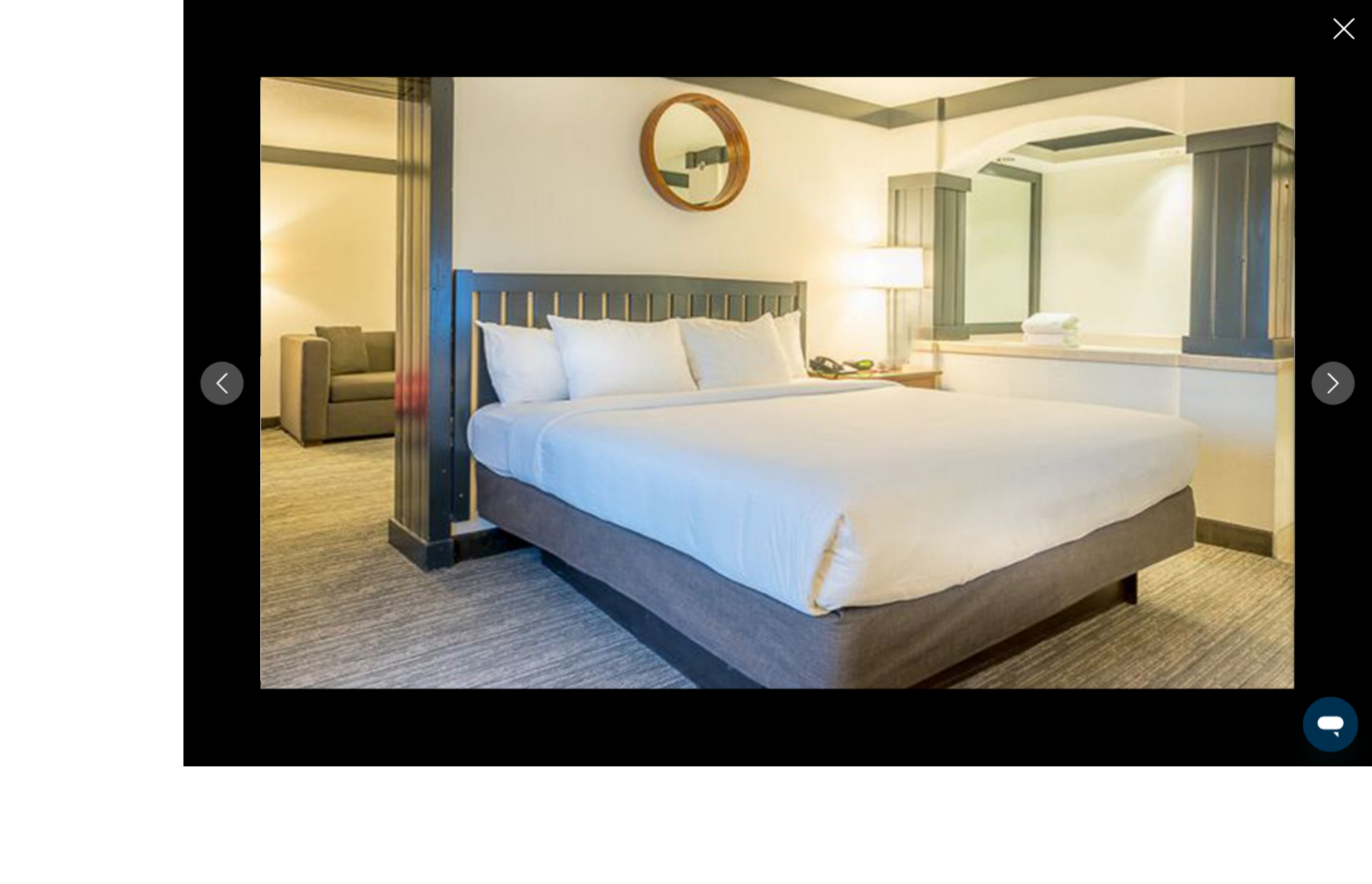 scroll, scrollTop: 391, scrollLeft: 0, axis: vertical 